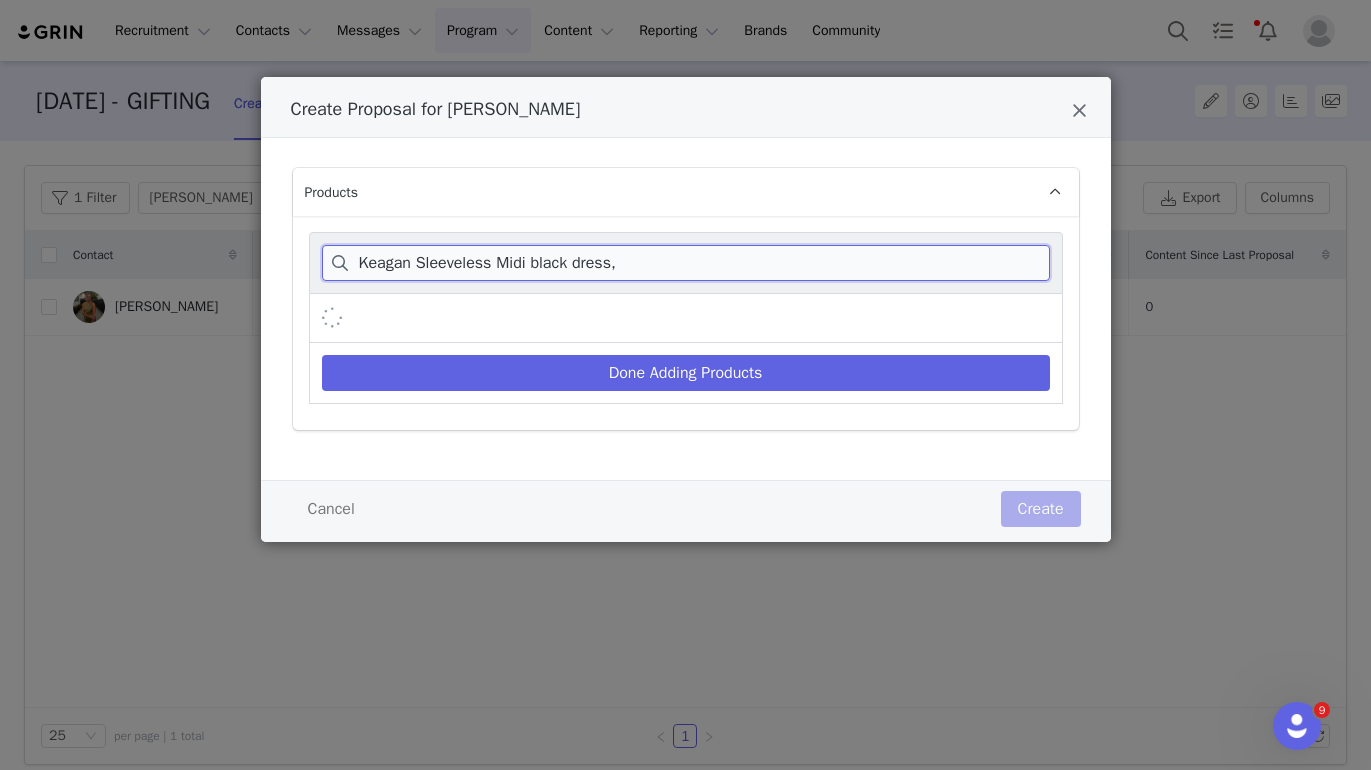 scroll, scrollTop: 0, scrollLeft: 0, axis: both 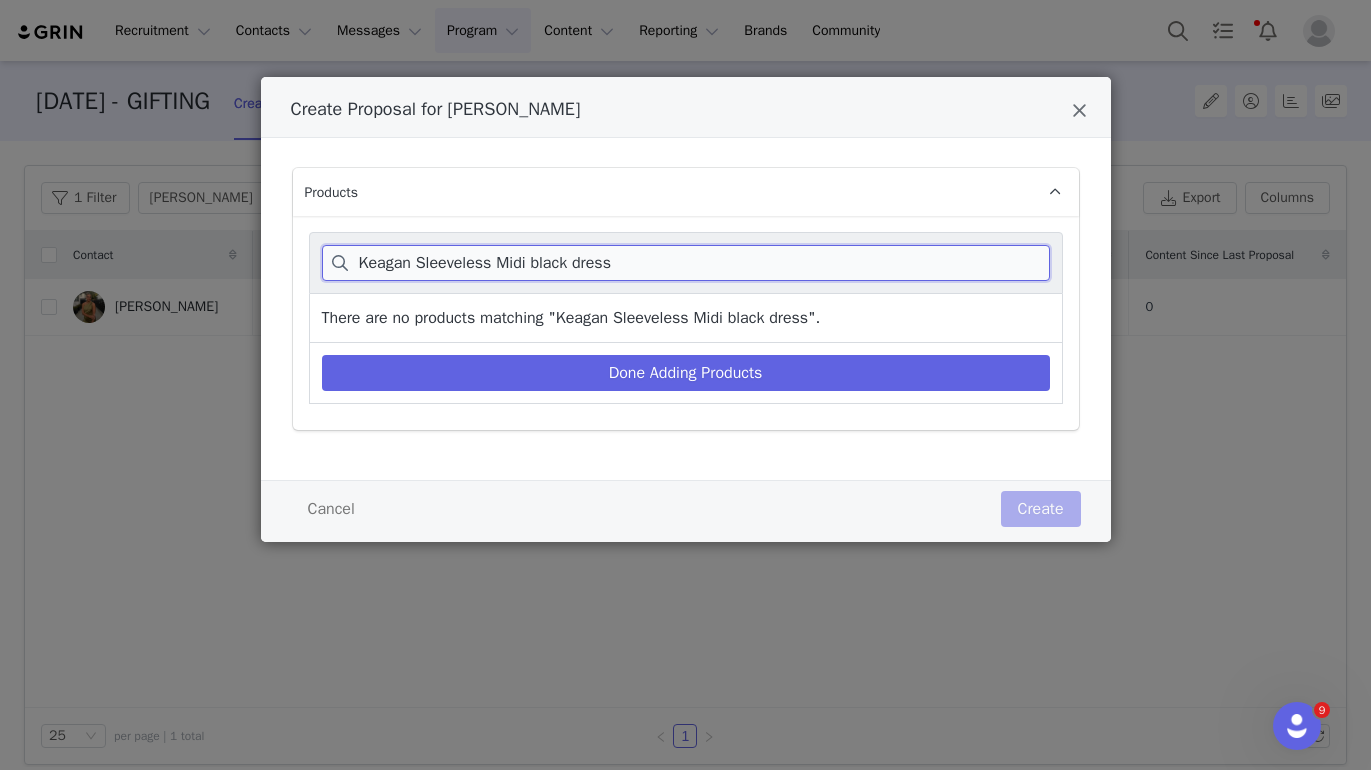 drag, startPoint x: 497, startPoint y: 261, endPoint x: 904, endPoint y: 261, distance: 407 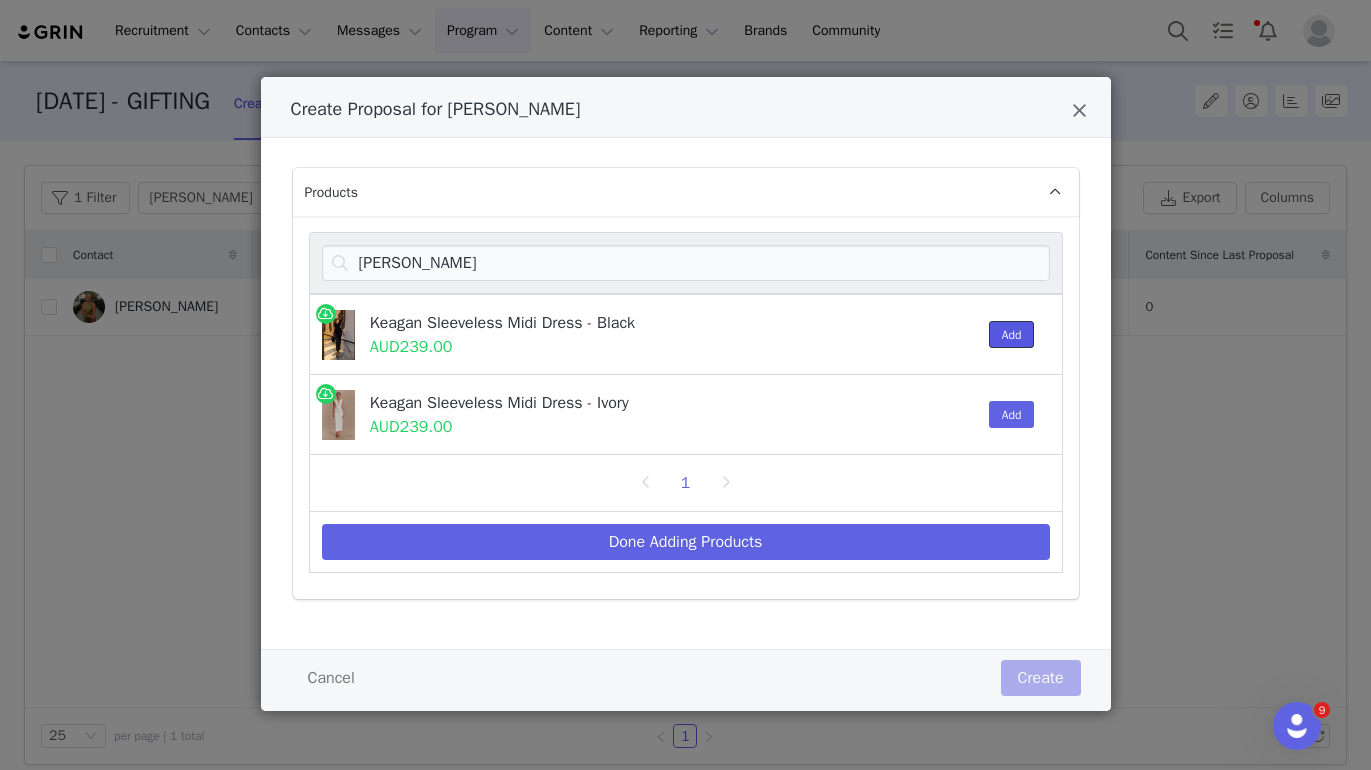 click on "Add" at bounding box center [1012, 334] 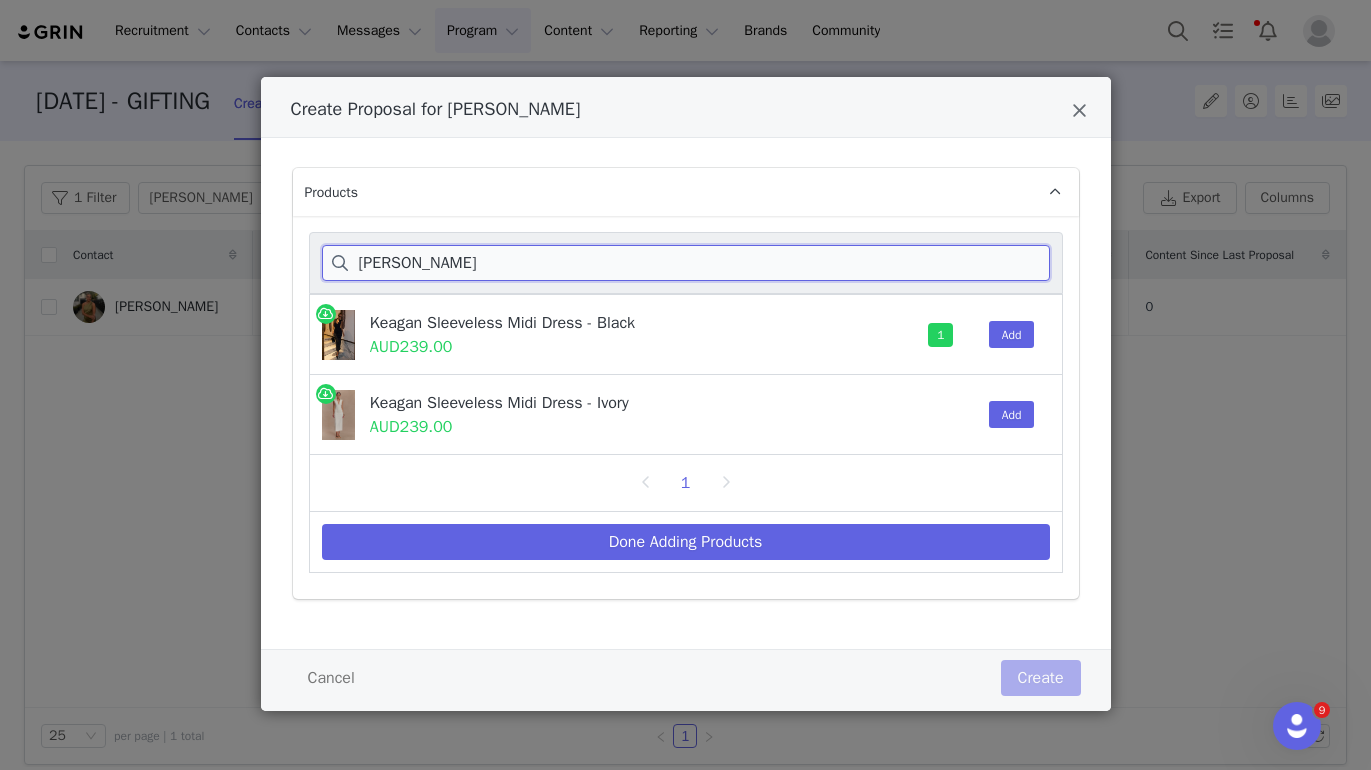 drag, startPoint x: 508, startPoint y: 268, endPoint x: 236, endPoint y: 268, distance: 272 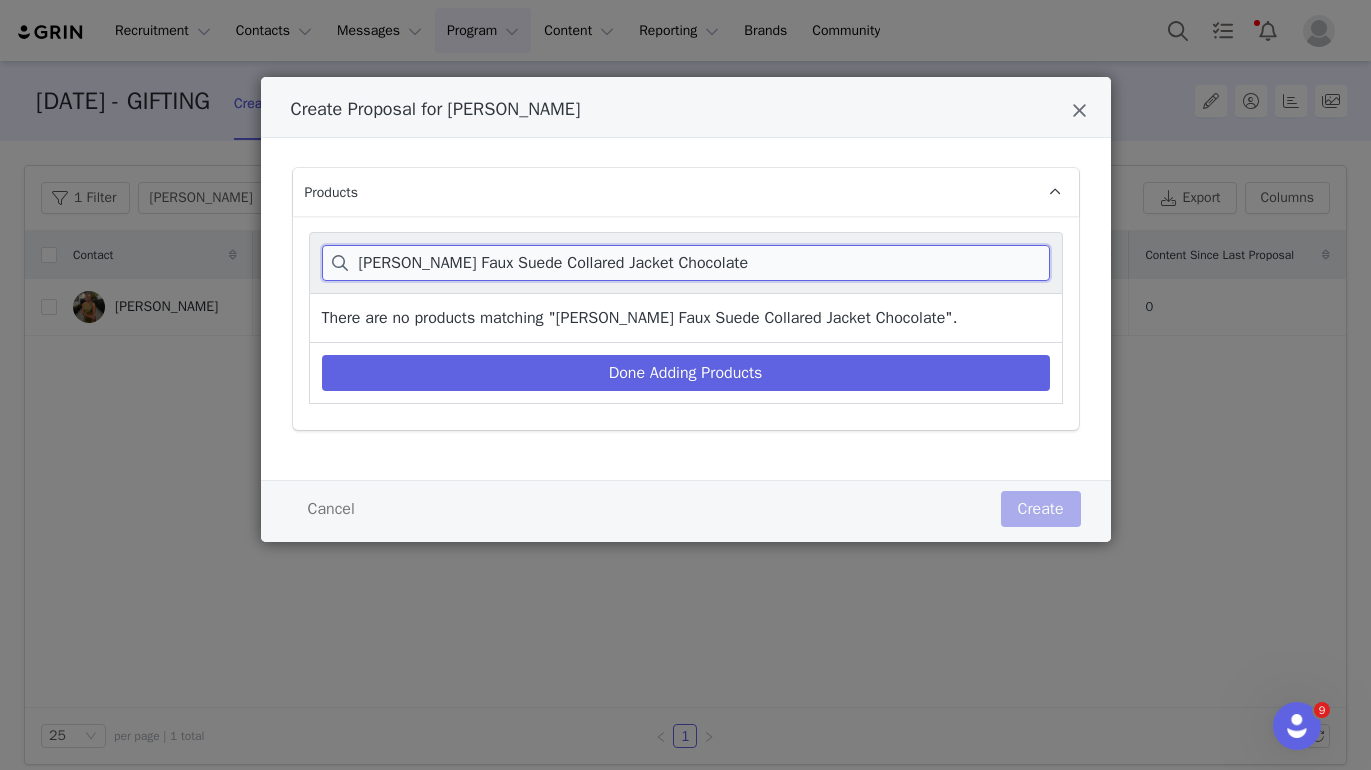 drag, startPoint x: 490, startPoint y: 263, endPoint x: 771, endPoint y: 263, distance: 281 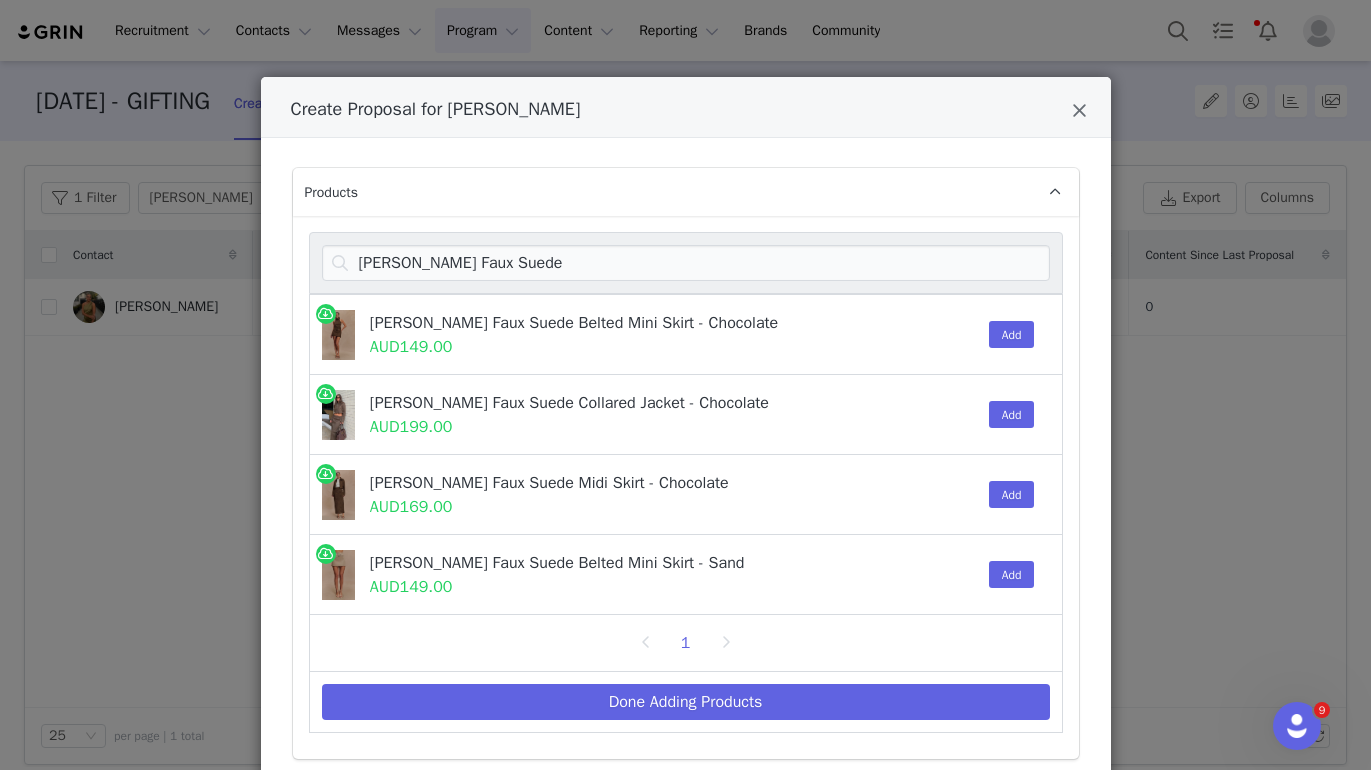 click on "Add" at bounding box center (1007, 414) 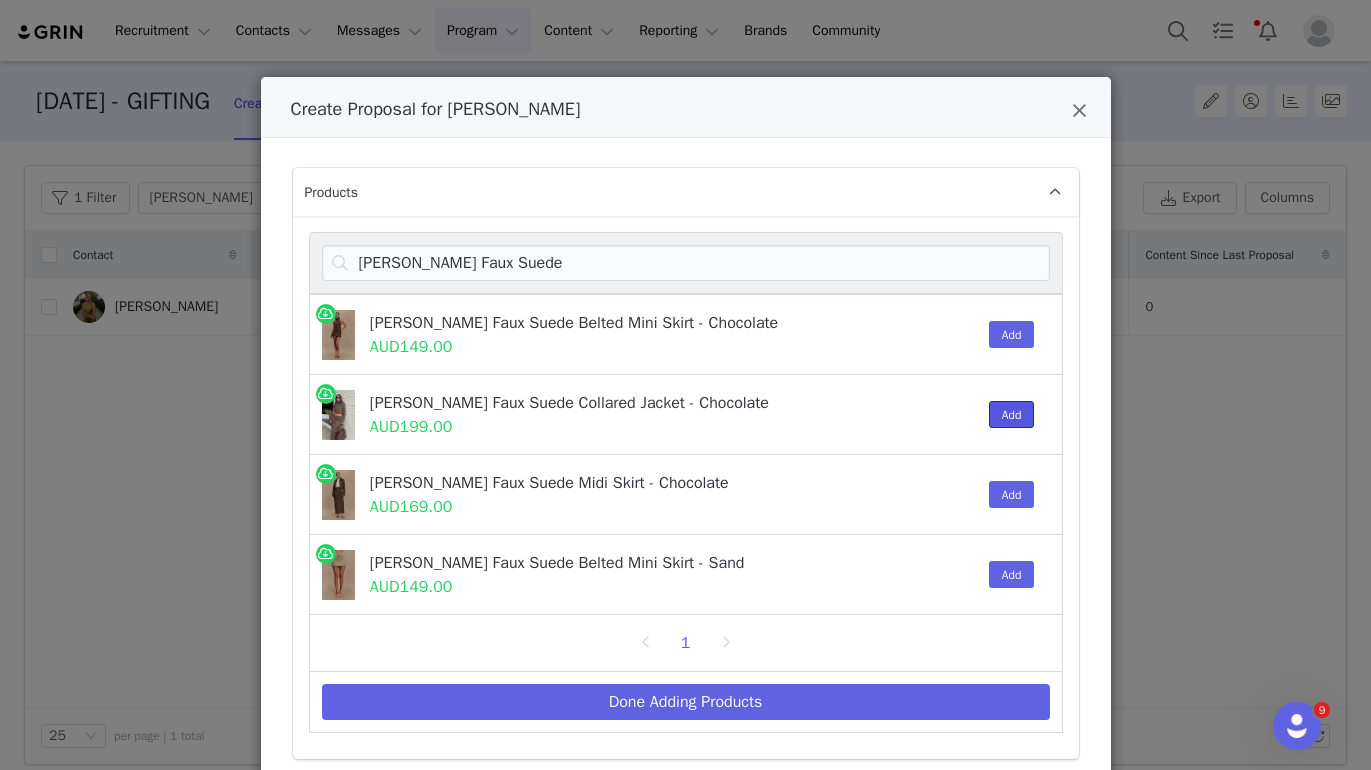 click on "Add" at bounding box center [1012, 414] 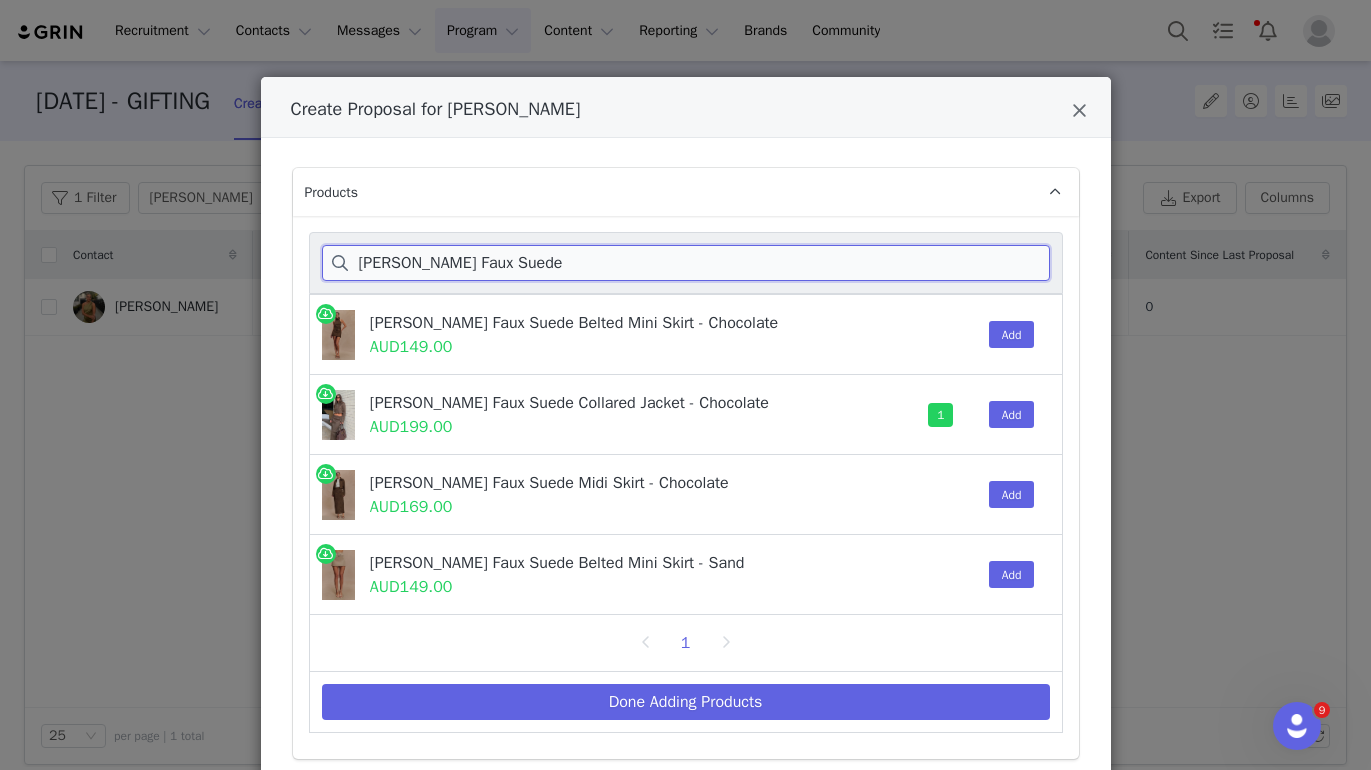 drag, startPoint x: 509, startPoint y: 264, endPoint x: 232, endPoint y: 264, distance: 277 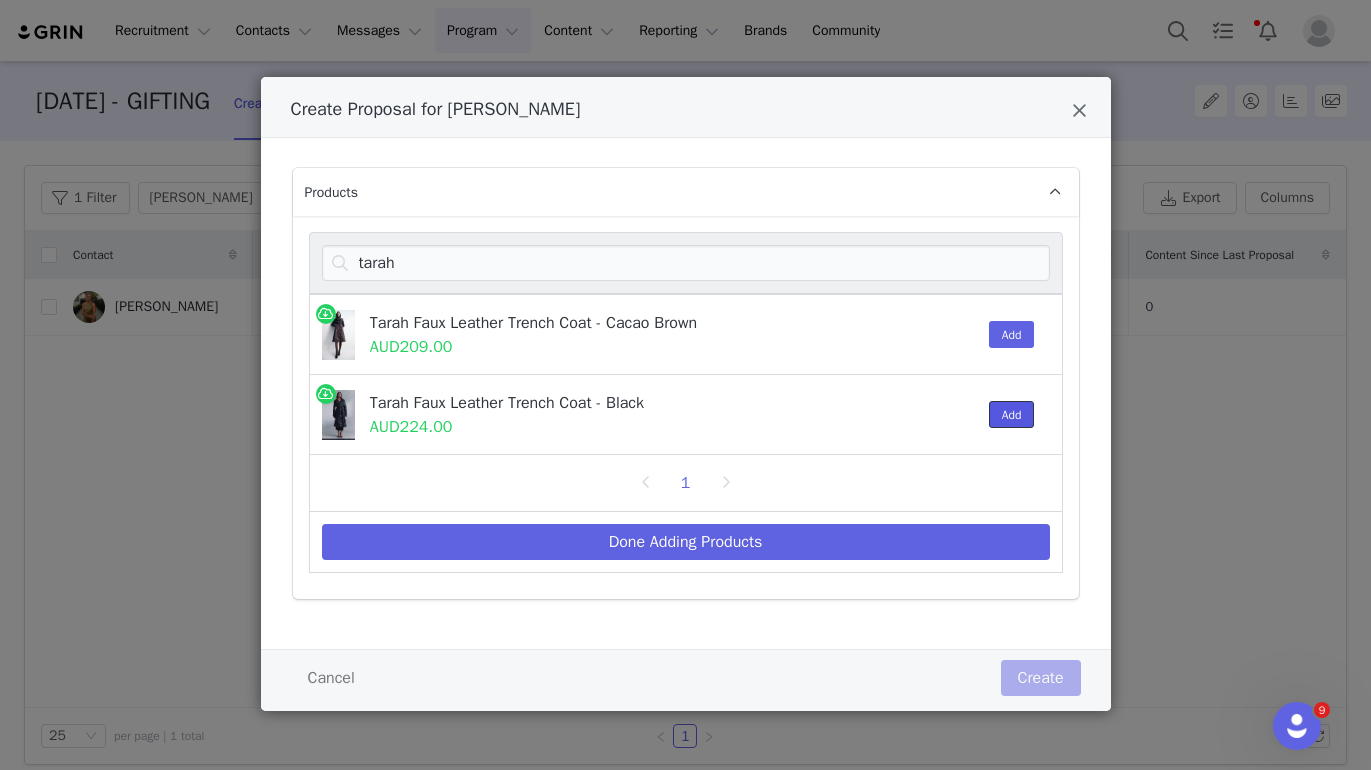 click on "Add" at bounding box center (1012, 414) 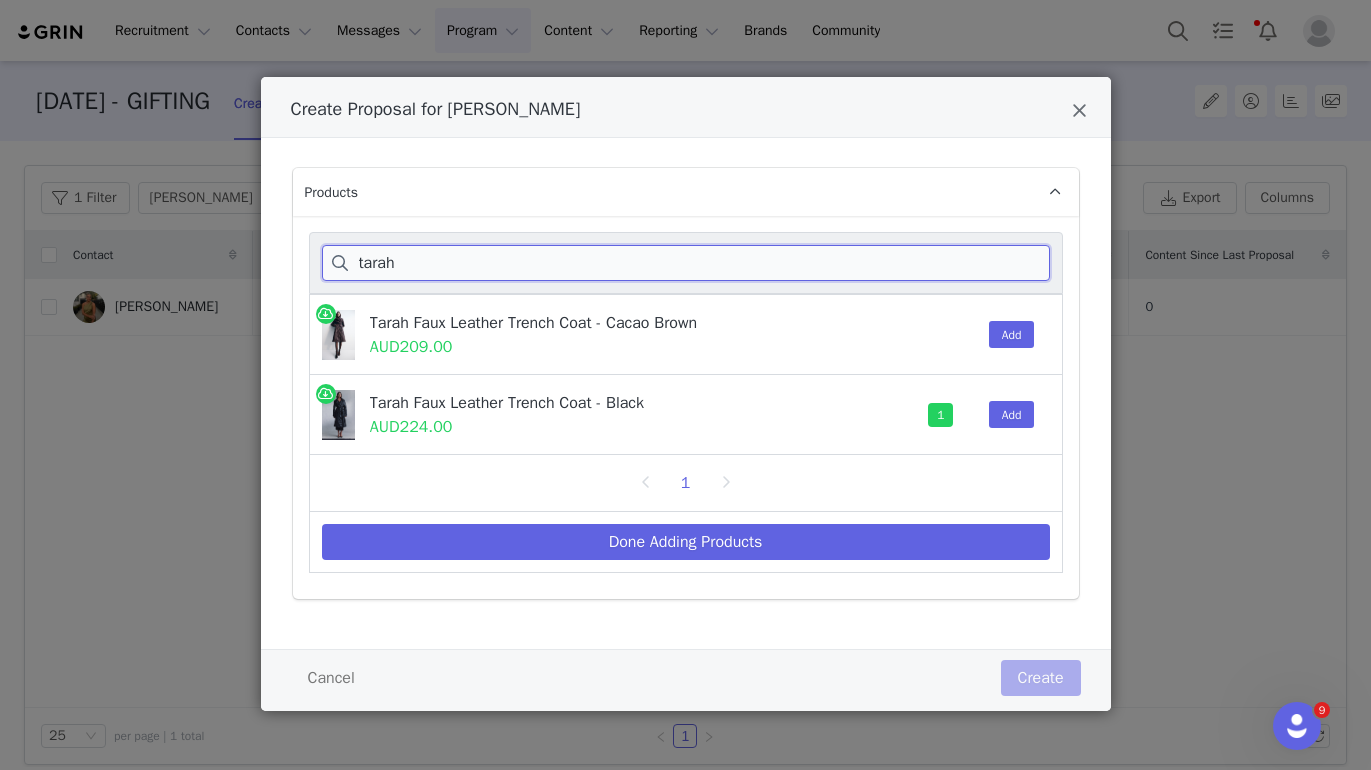click on "tarah" at bounding box center [686, 263] 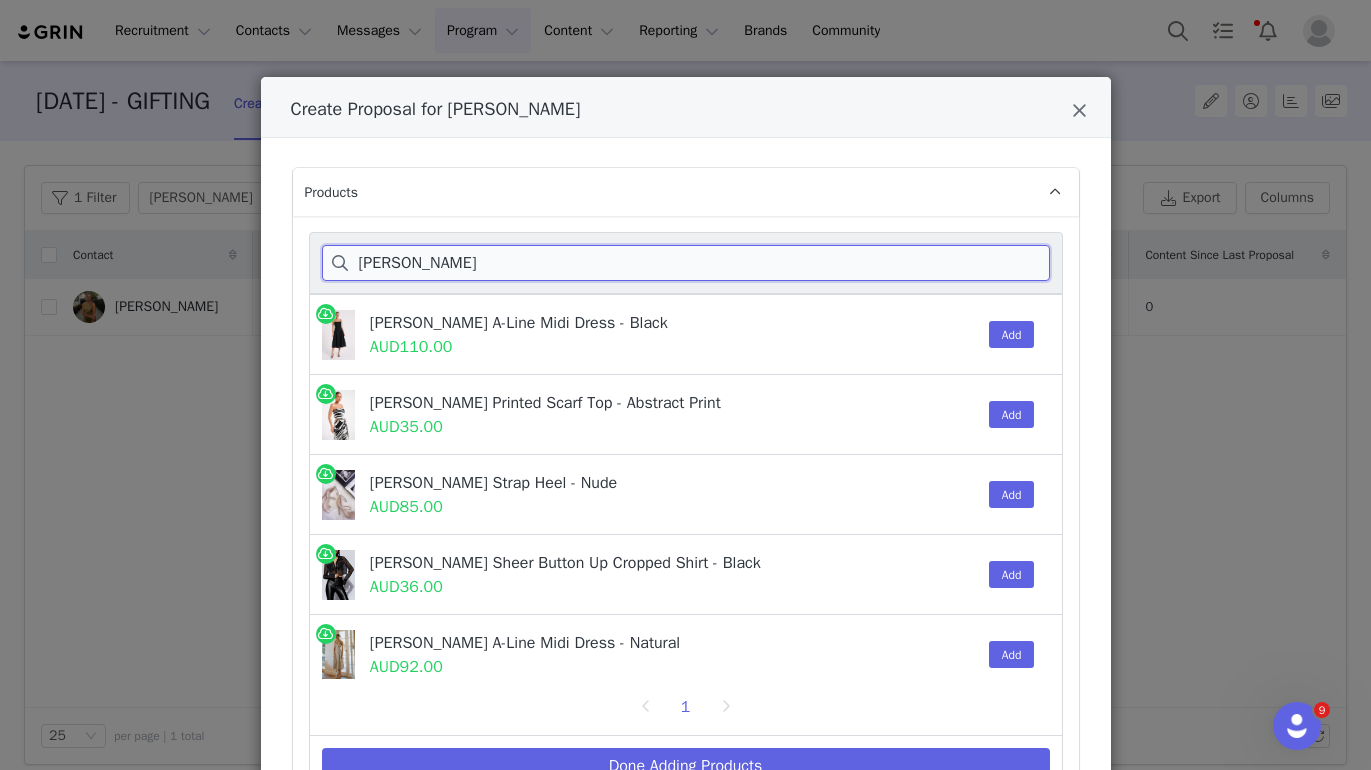 drag, startPoint x: 337, startPoint y: 265, endPoint x: 120, endPoint y: 265, distance: 217 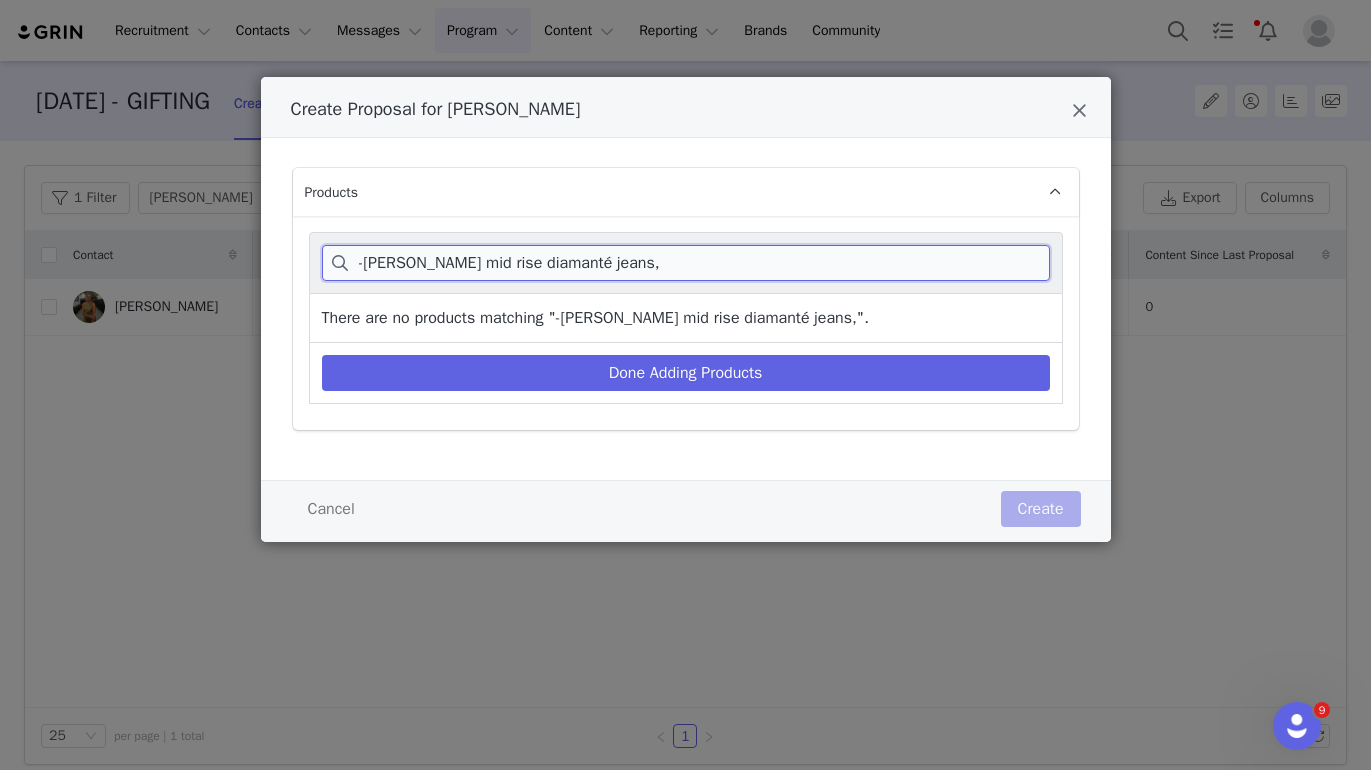 drag, startPoint x: 367, startPoint y: 264, endPoint x: 334, endPoint y: 263, distance: 33.01515 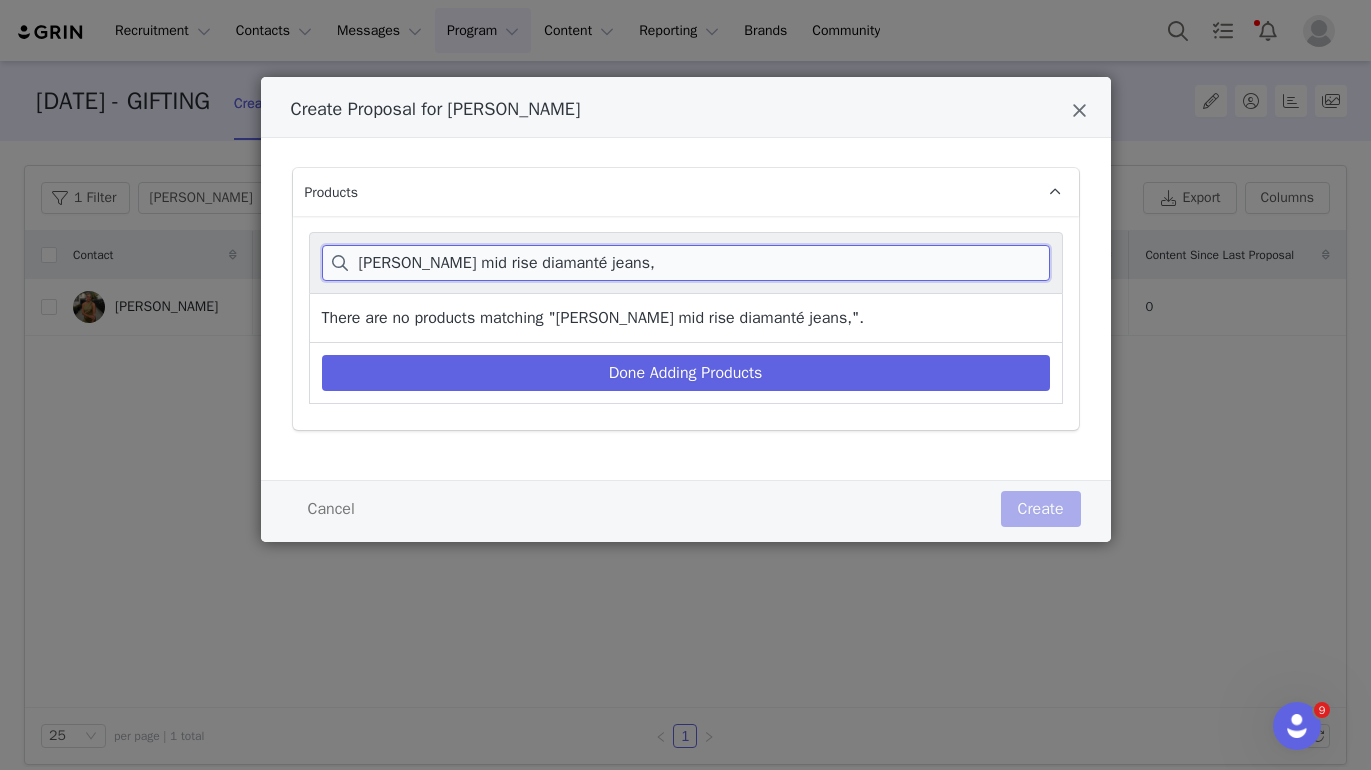 click on "[PERSON_NAME] mid rise diamanté jeans," at bounding box center (686, 263) 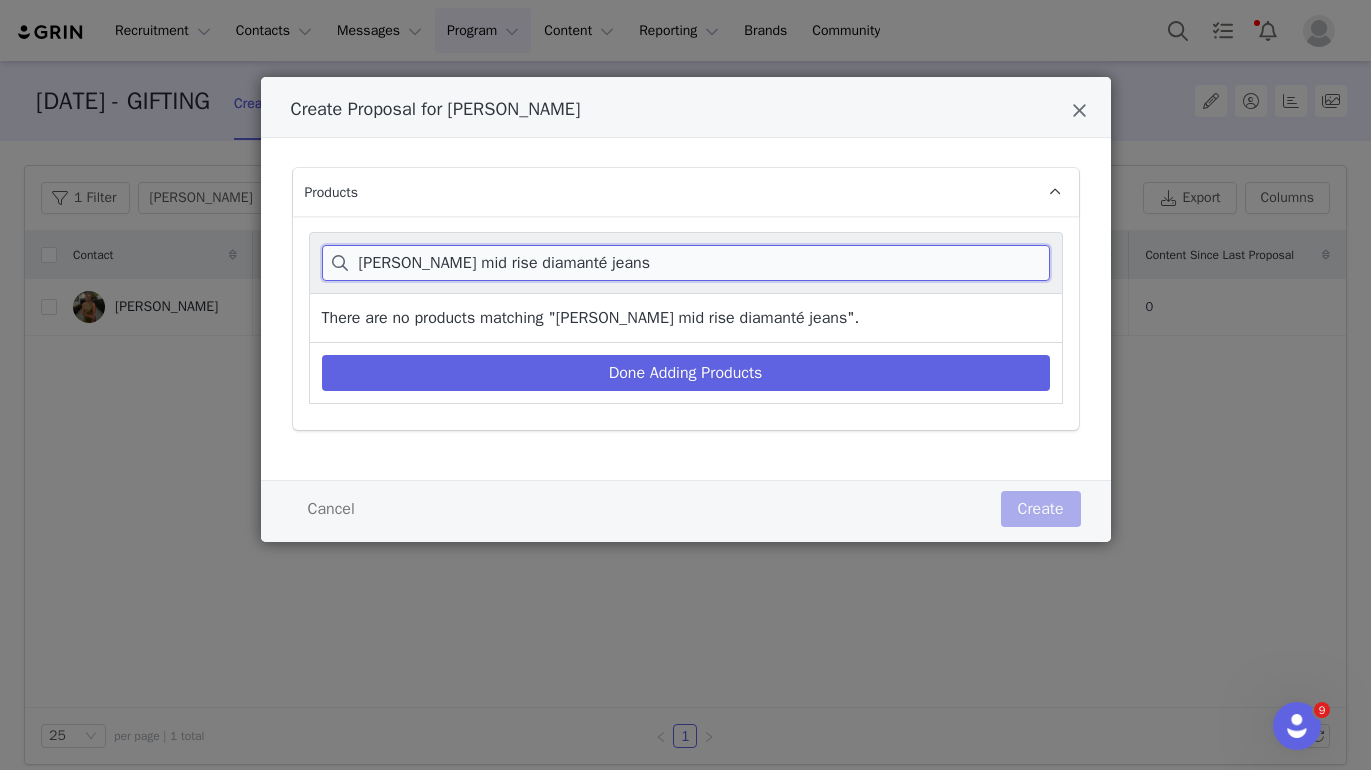 drag, startPoint x: 458, startPoint y: 262, endPoint x: 1150, endPoint y: 347, distance: 697.2008 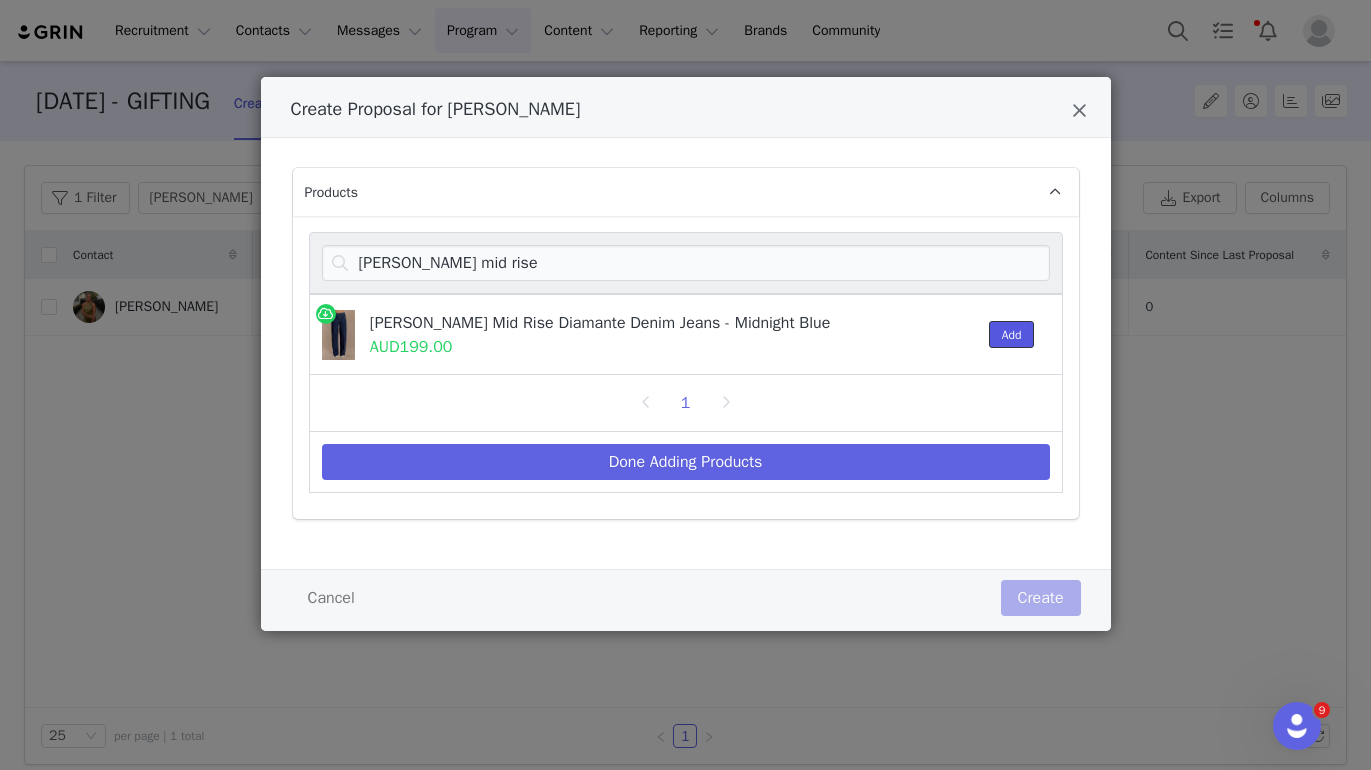 click on "Add" at bounding box center (1012, 334) 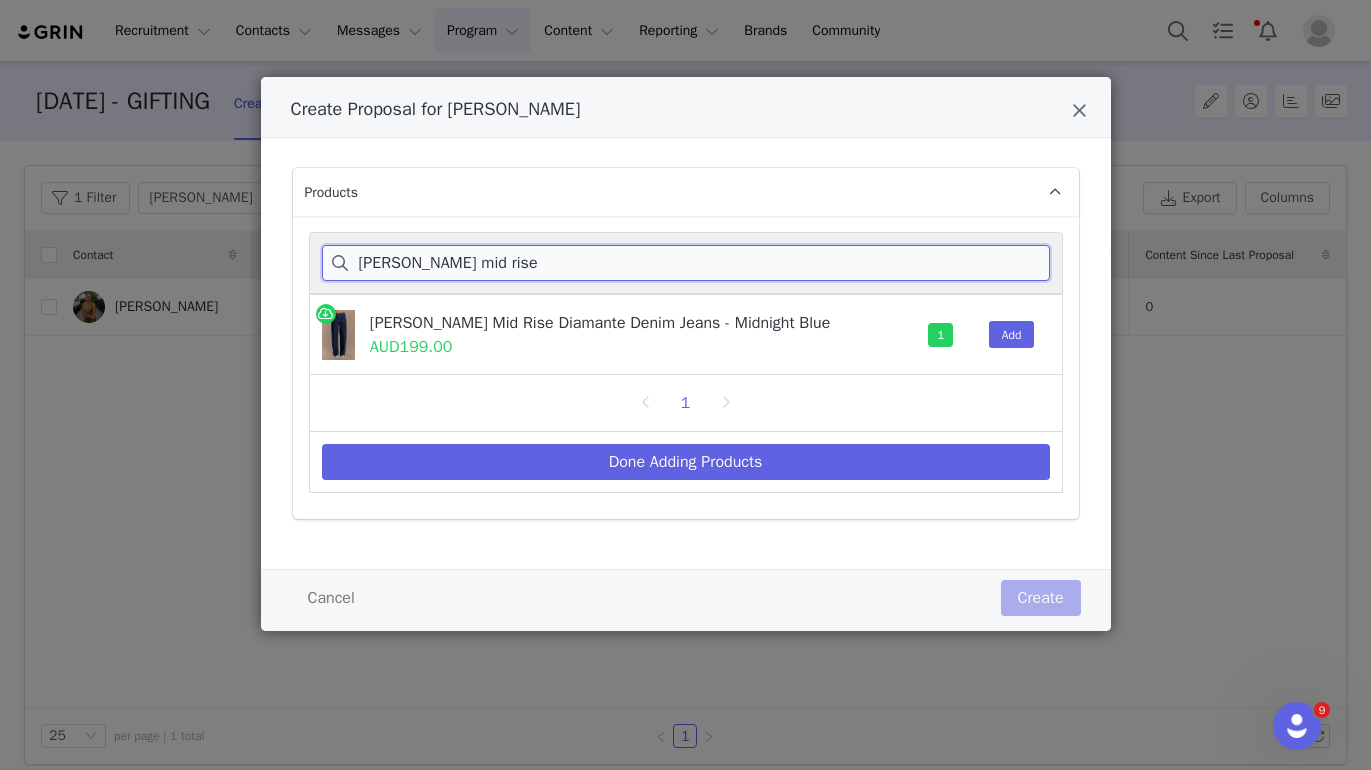 drag, startPoint x: 328, startPoint y: 270, endPoint x: 141, endPoint y: 267, distance: 187.02406 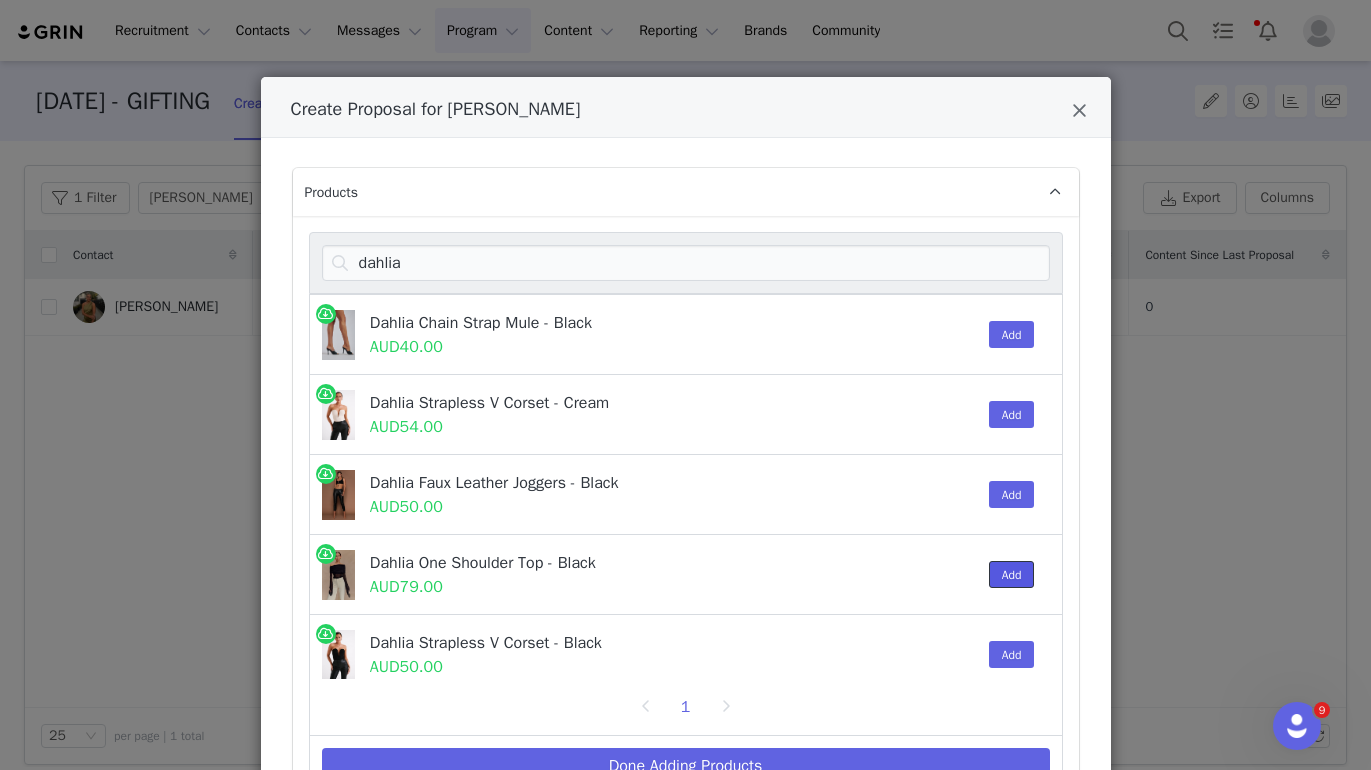 click on "Add" at bounding box center (1012, 574) 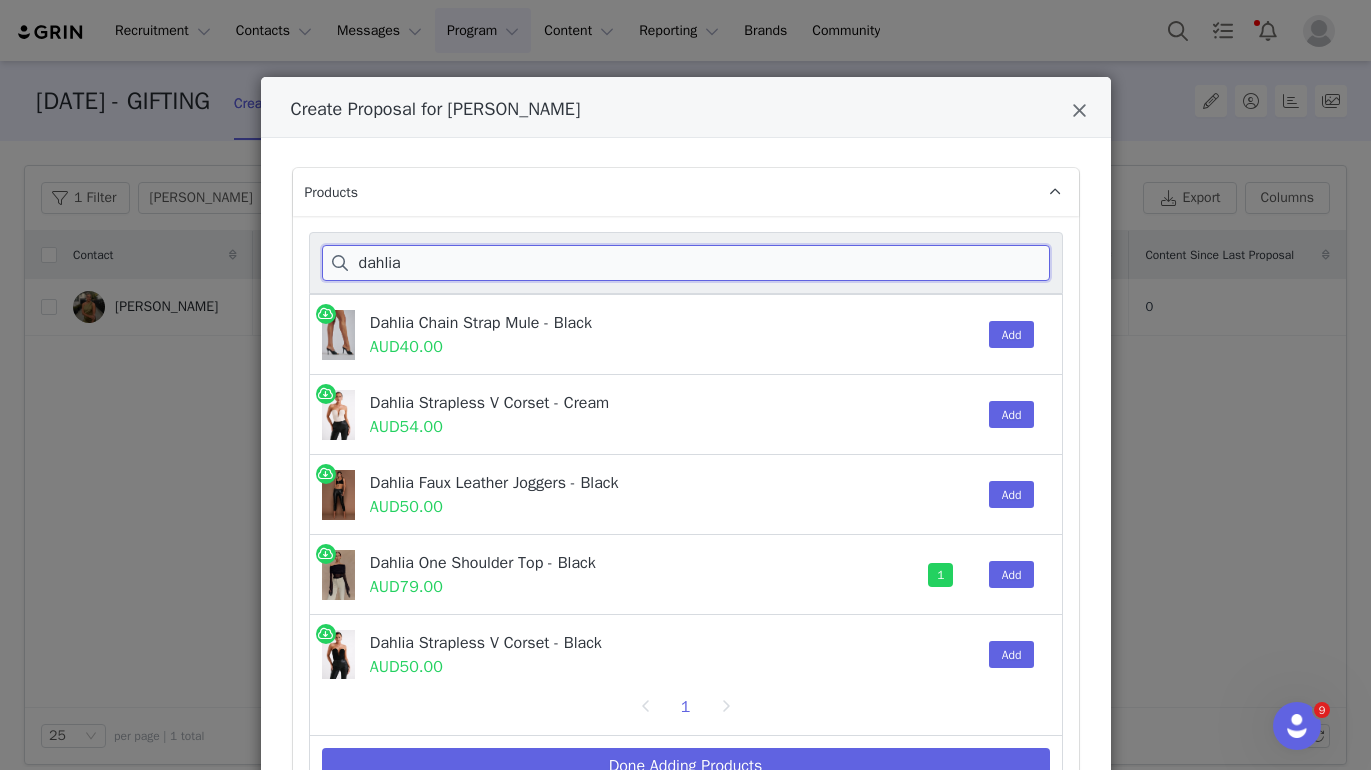 drag, startPoint x: 448, startPoint y: 252, endPoint x: 474, endPoint y: 264, distance: 28.635643 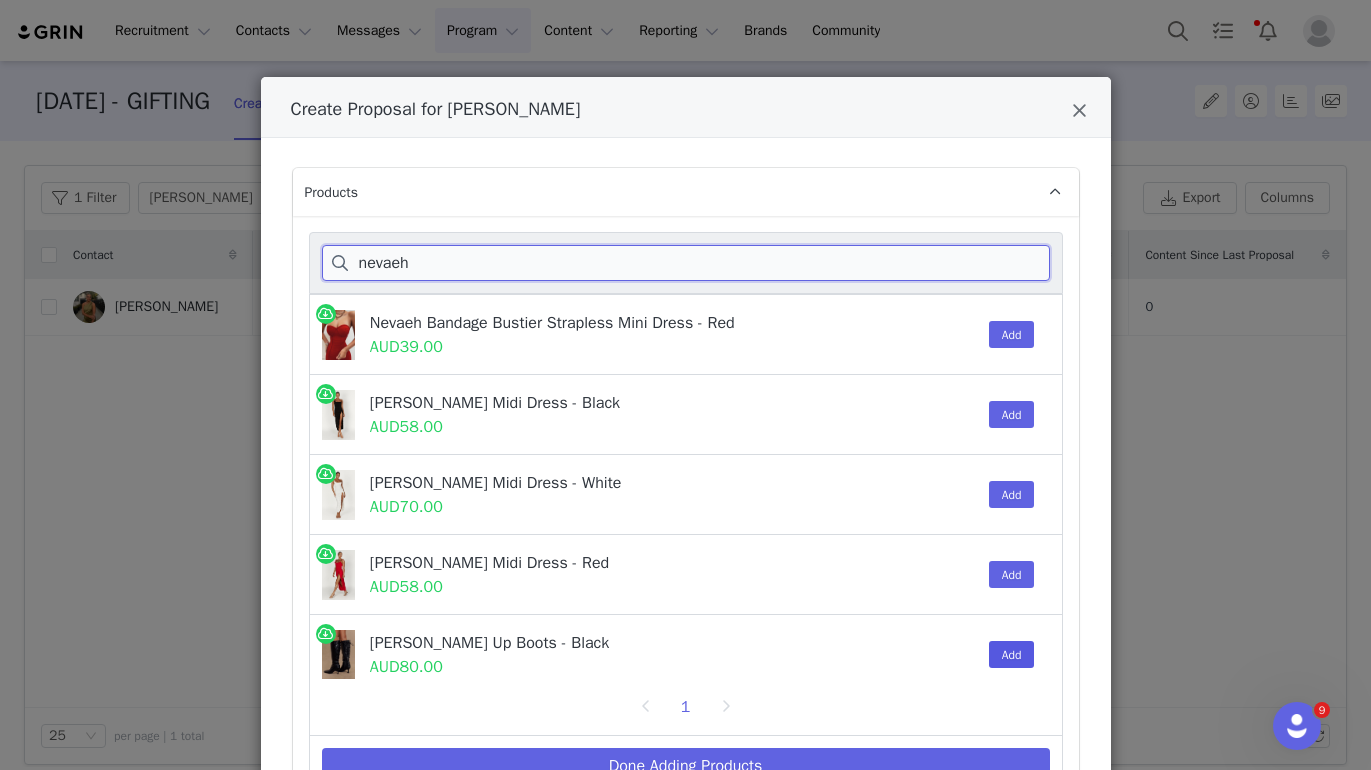 type on "nevaeh" 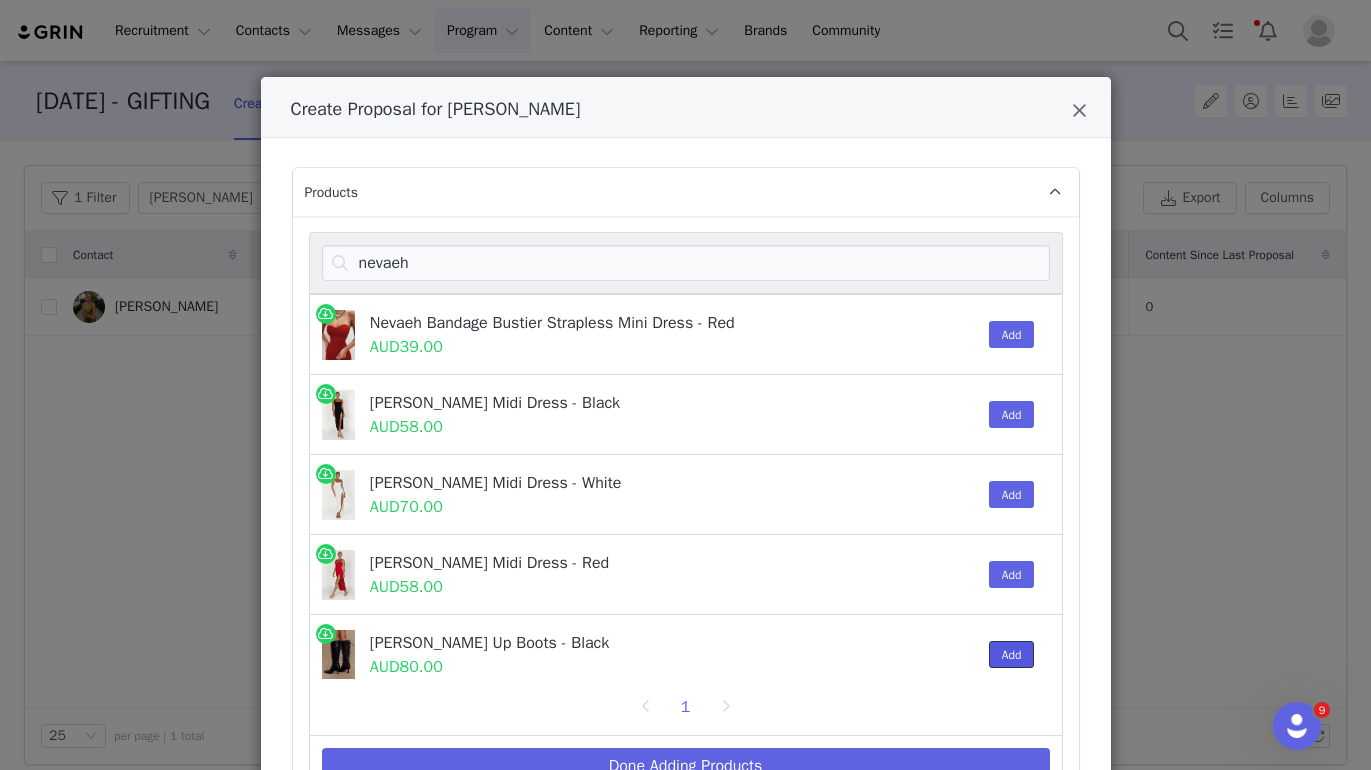 click on "Add" at bounding box center [1012, 654] 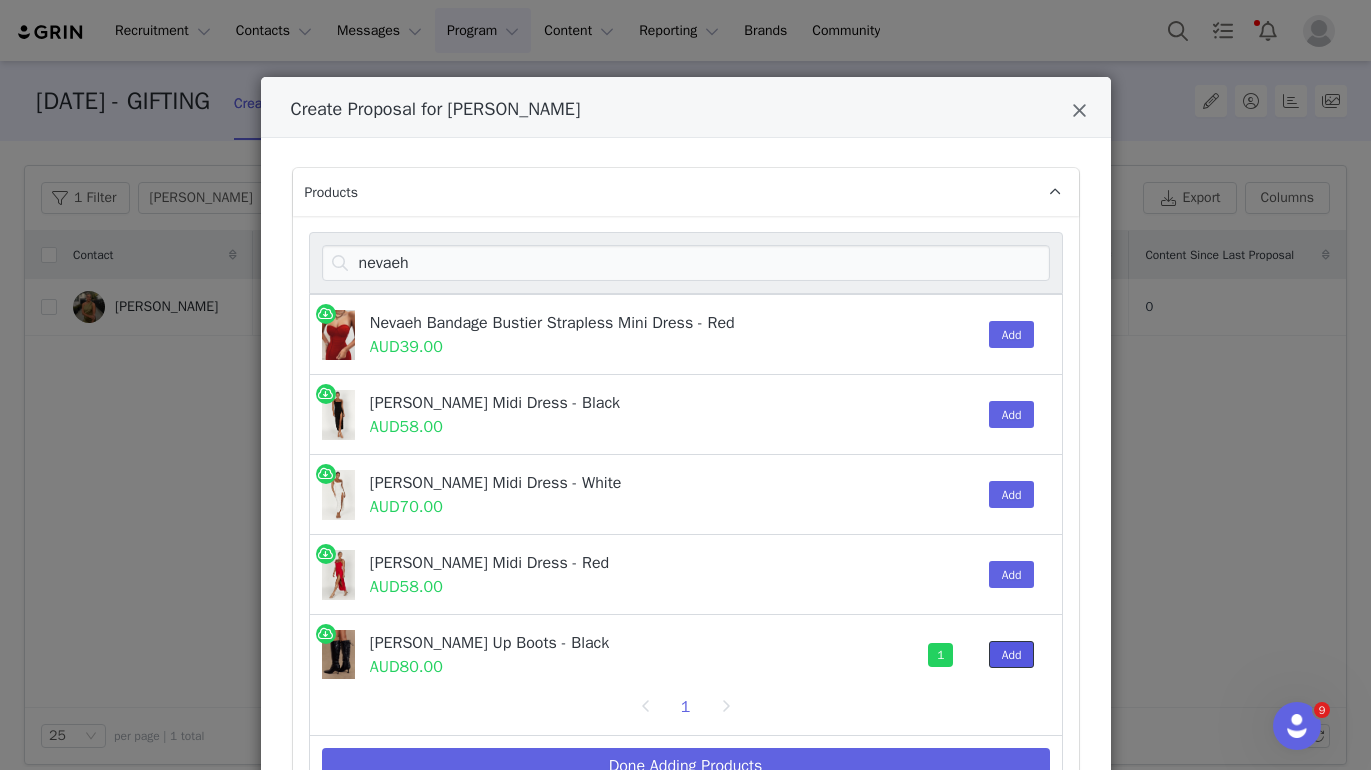 scroll, scrollTop: 16, scrollLeft: 0, axis: vertical 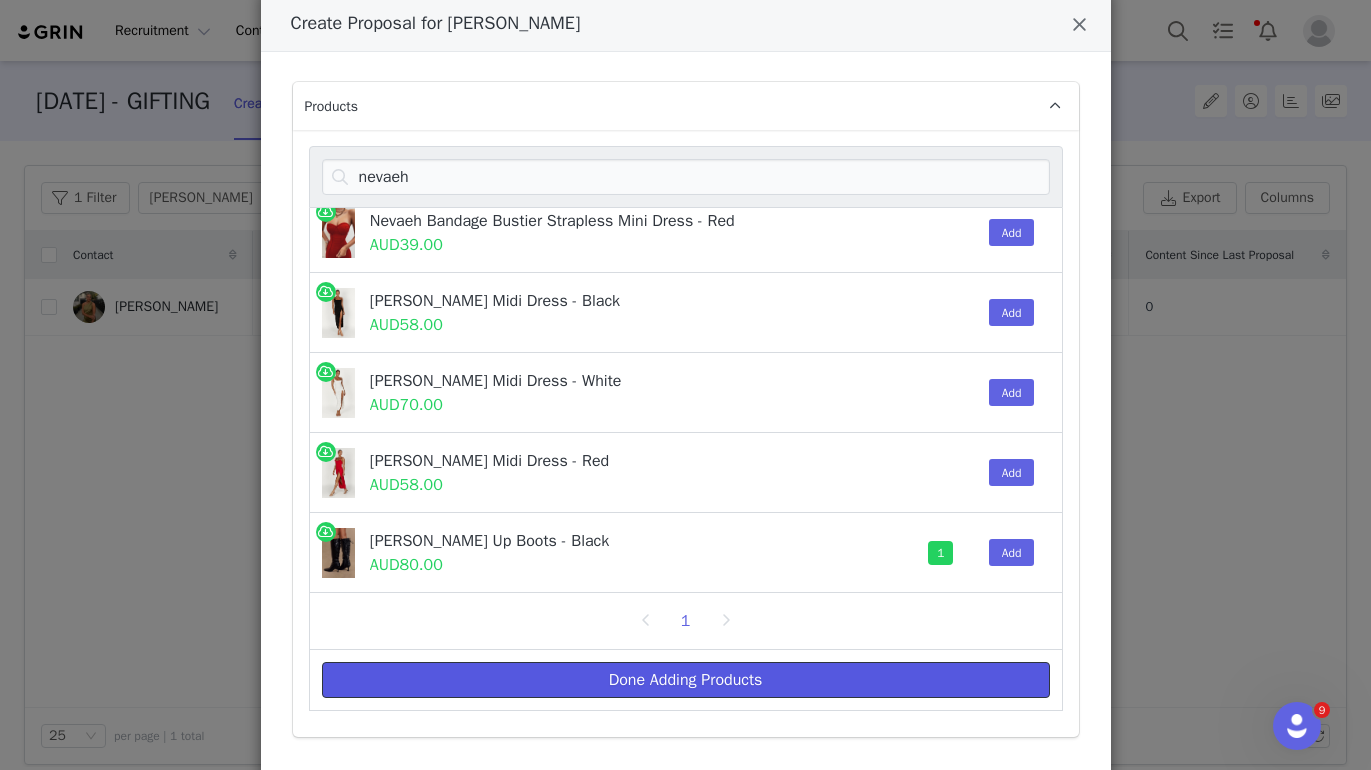 click on "Done Adding Products" at bounding box center [686, 680] 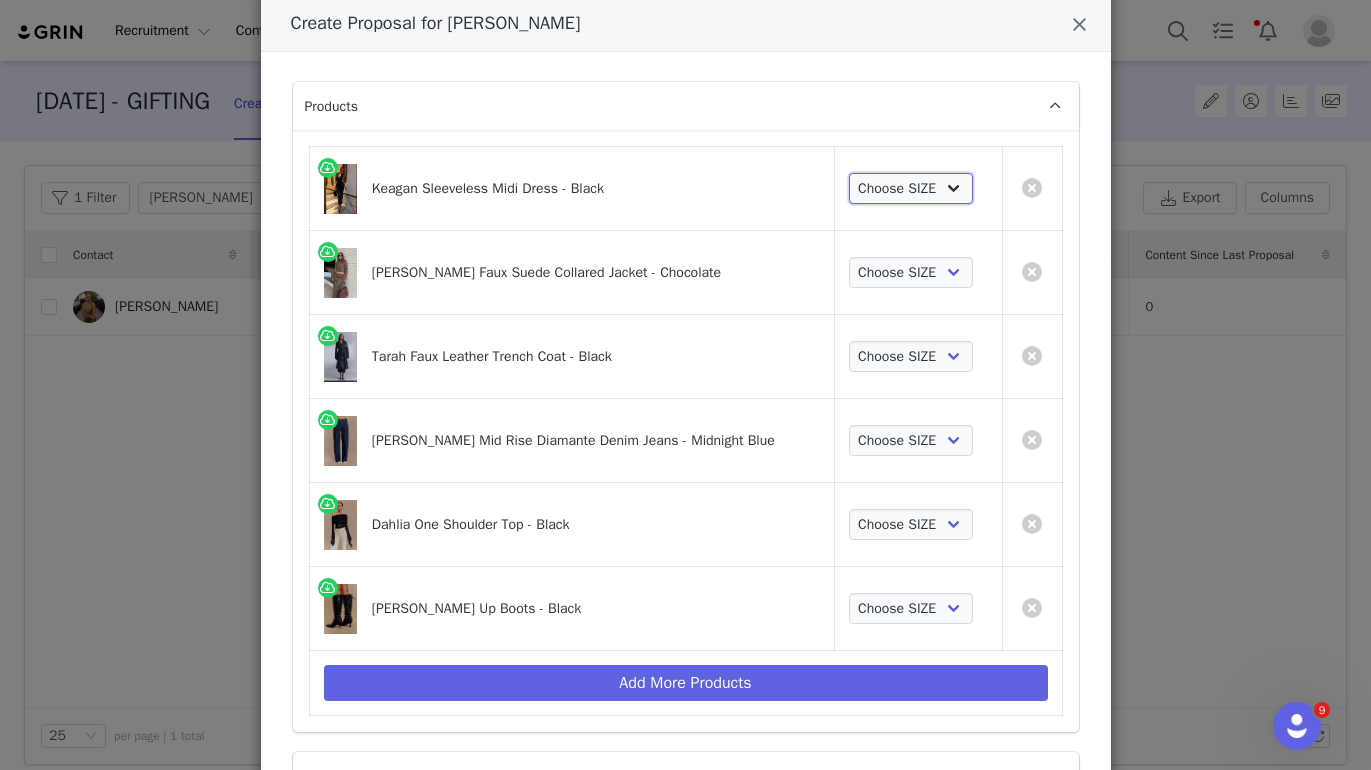 click on "Choose SIZE  XXS   XS   S   M   L   XL   XXL   3XL" at bounding box center (911, 189) 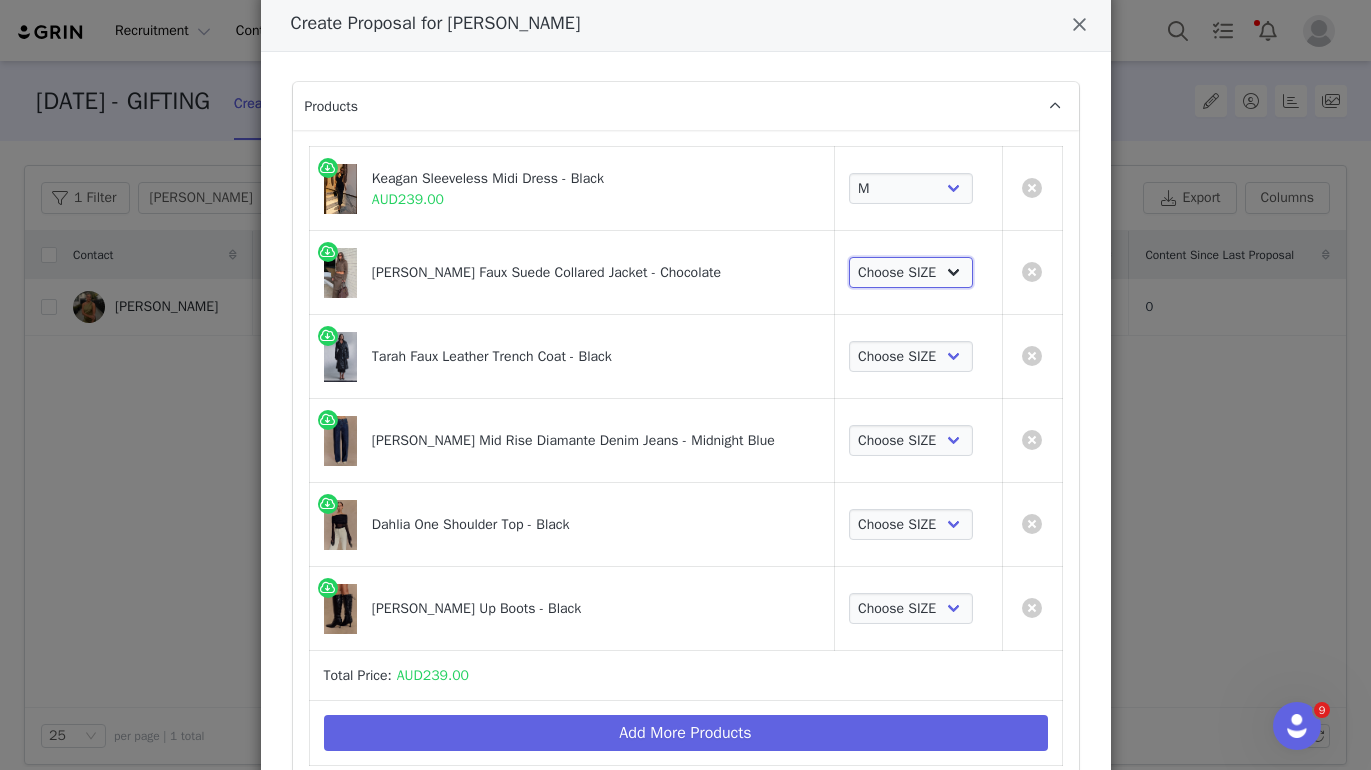 click on "Choose SIZE  XXS   XS   S   M   L   XL   XXL   3XL" at bounding box center [911, 273] 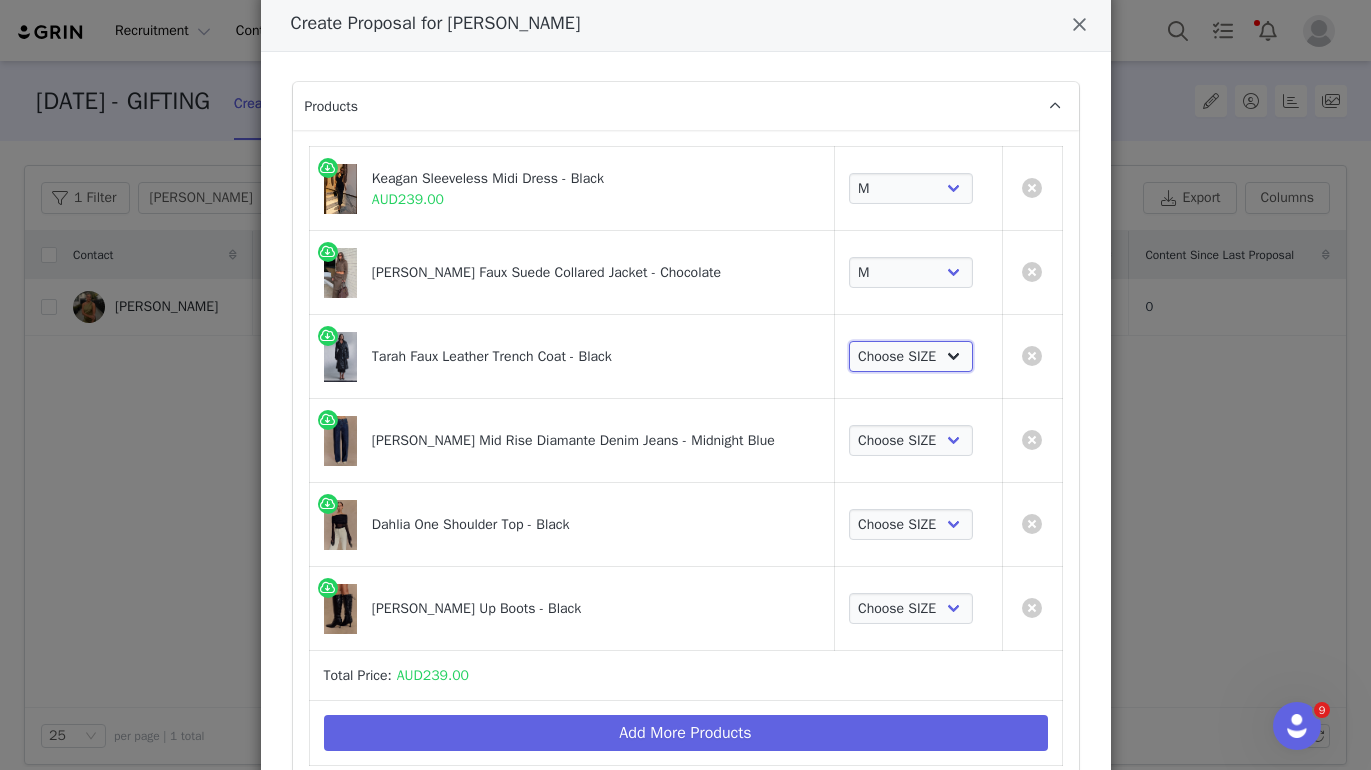 click on "Choose SIZE  XXS   XS   S   M   L   XL   XXL   3XL" at bounding box center [911, 357] 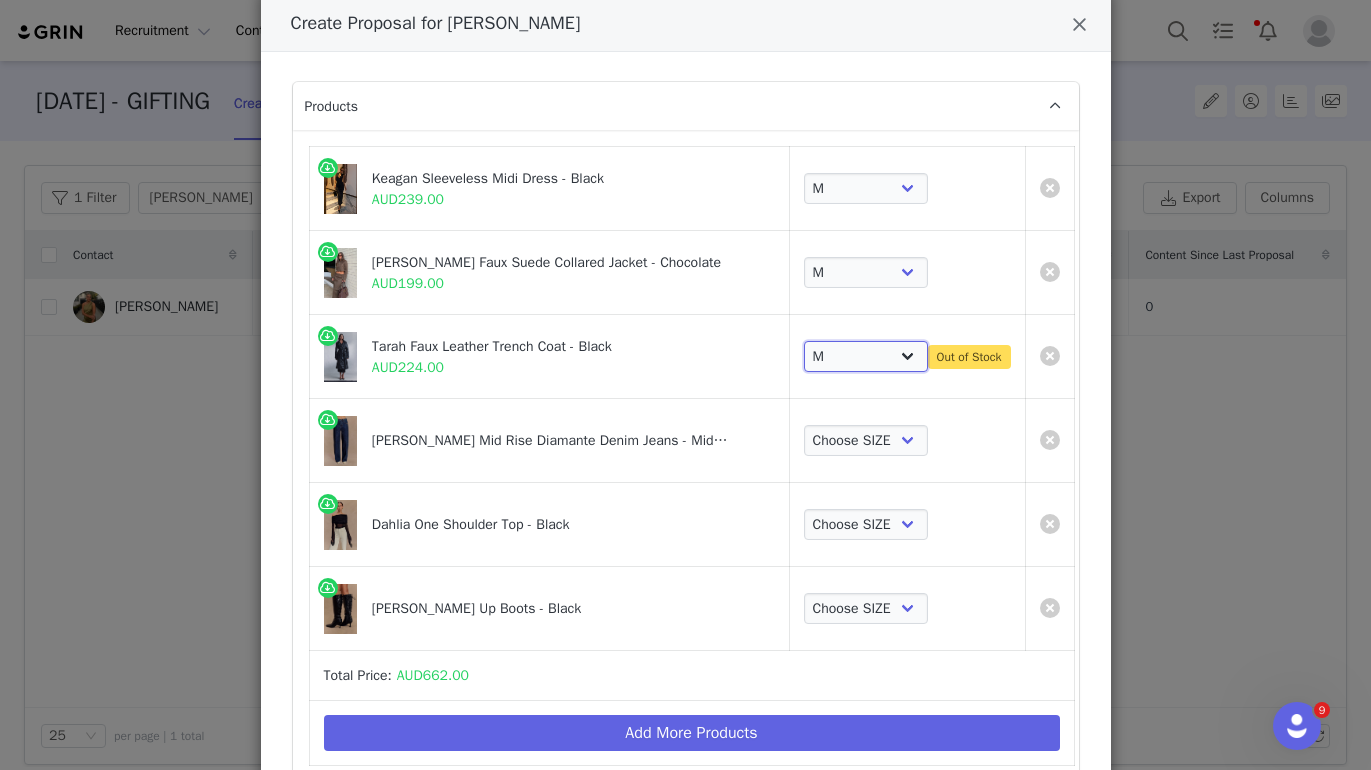 click on "Choose SIZE  XXS   XS   S   M   L   XL   XXL   3XL" at bounding box center [866, 357] 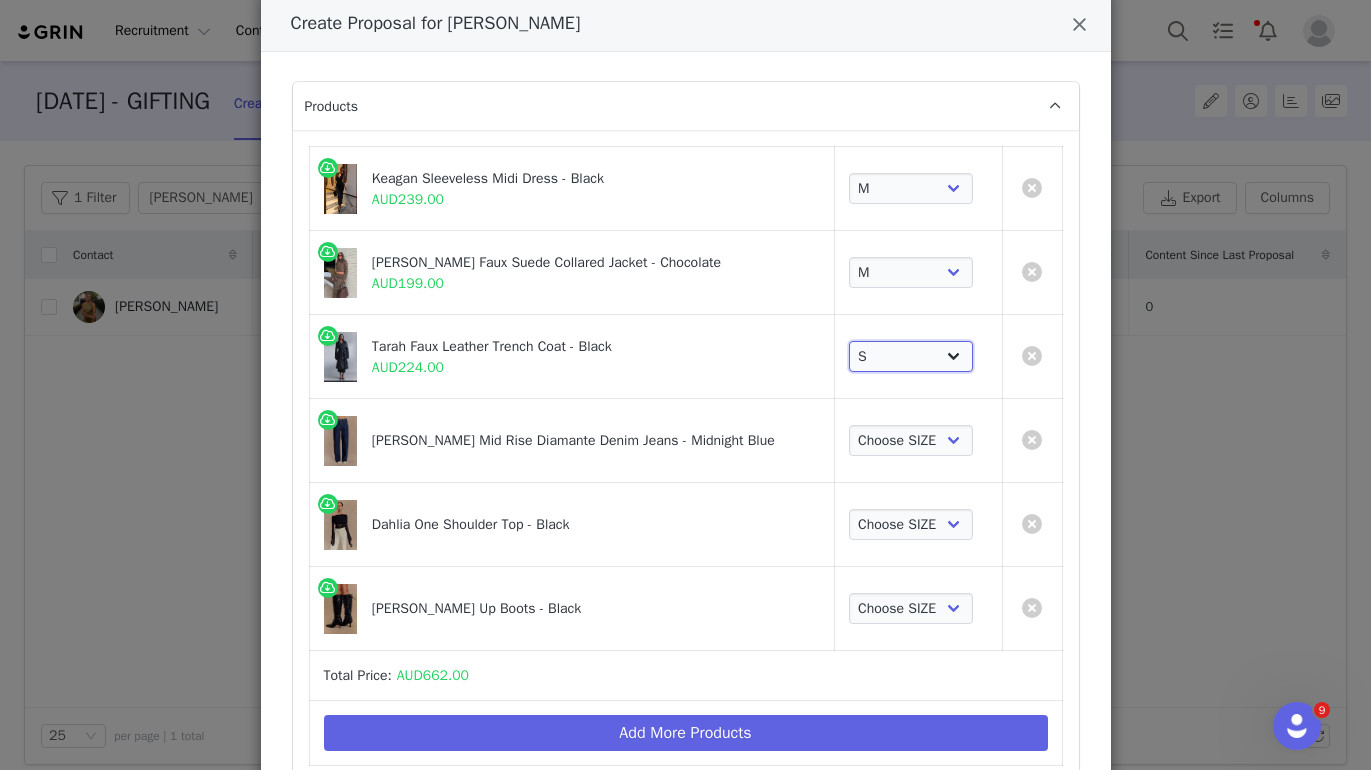 click on "Choose SIZE  XXS   XS   S   M   L   XL   XXL   3XL" at bounding box center (911, 357) 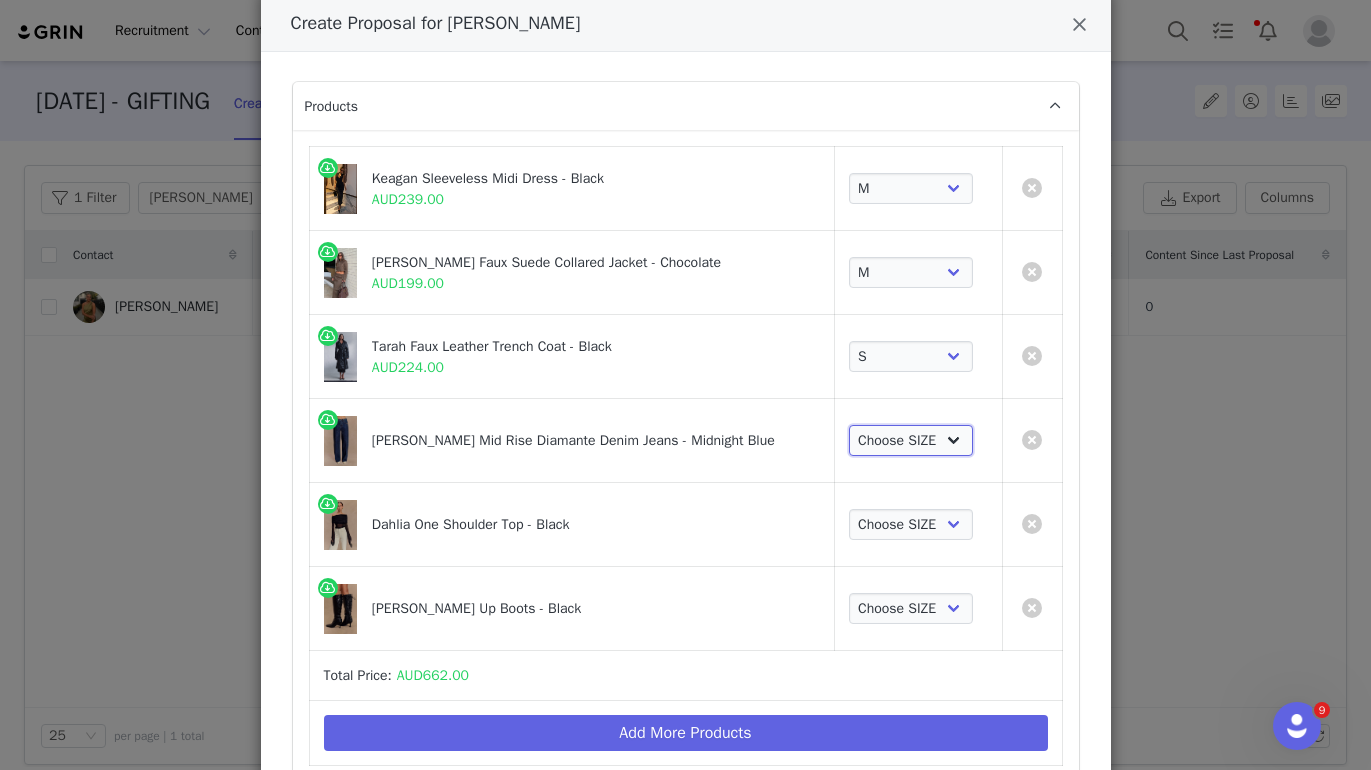 click on "Choose SIZE  6   7   8   9   10   11   12   14   16" at bounding box center (911, 441) 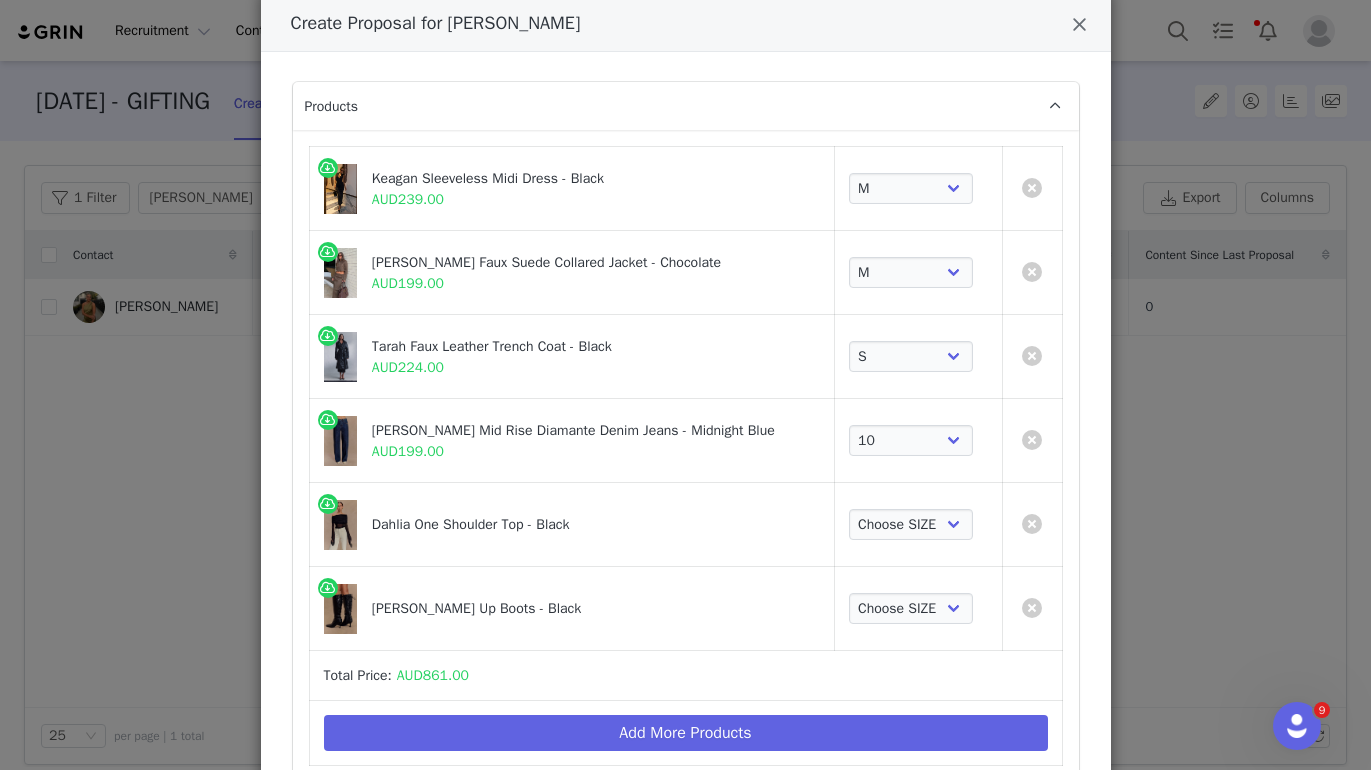click on "Choose SIZE  XXS   XS   S   M   L   XL   XXL   3XL" at bounding box center (918, 525) 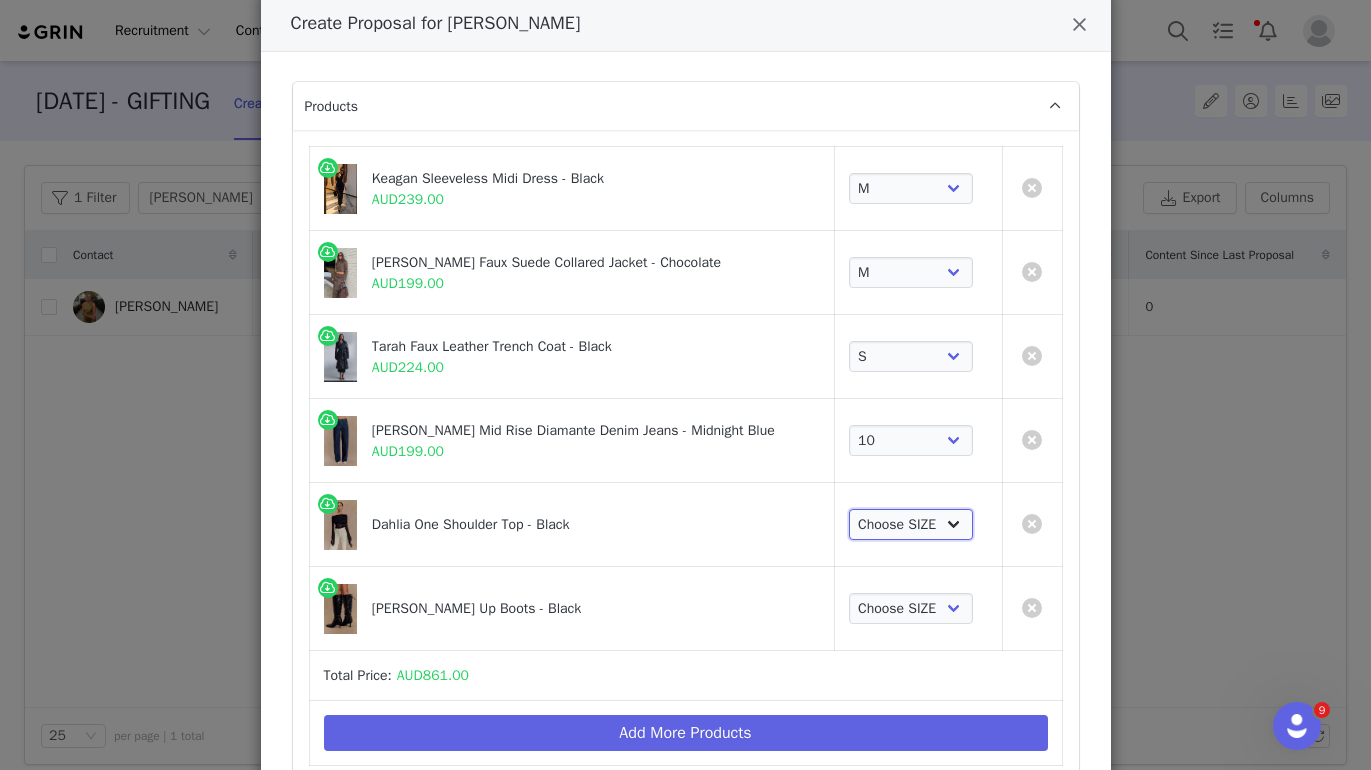 click on "Choose SIZE  XXS   XS   S   M   L   XL   XXL   3XL" at bounding box center [911, 525] 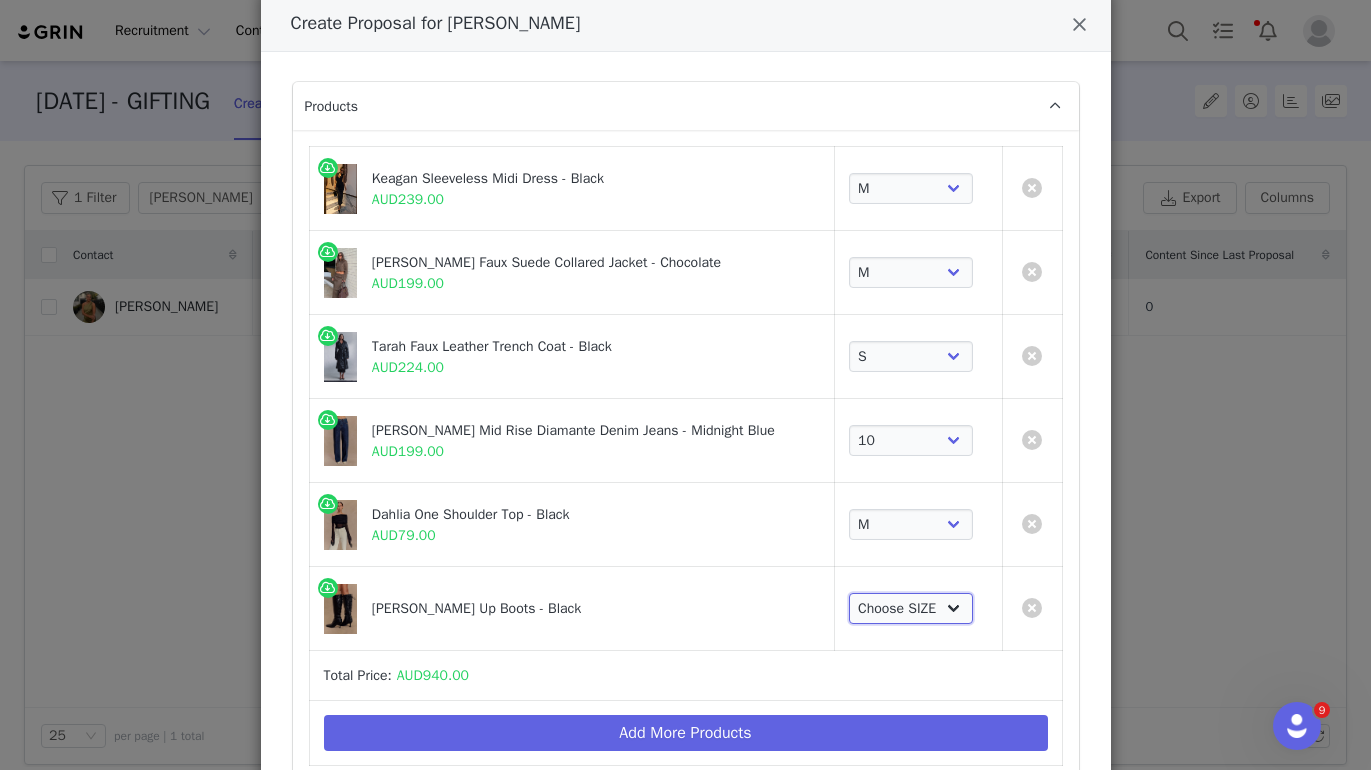 click on "Choose SIZE  35   36   37   38   39   40   41" at bounding box center (911, 609) 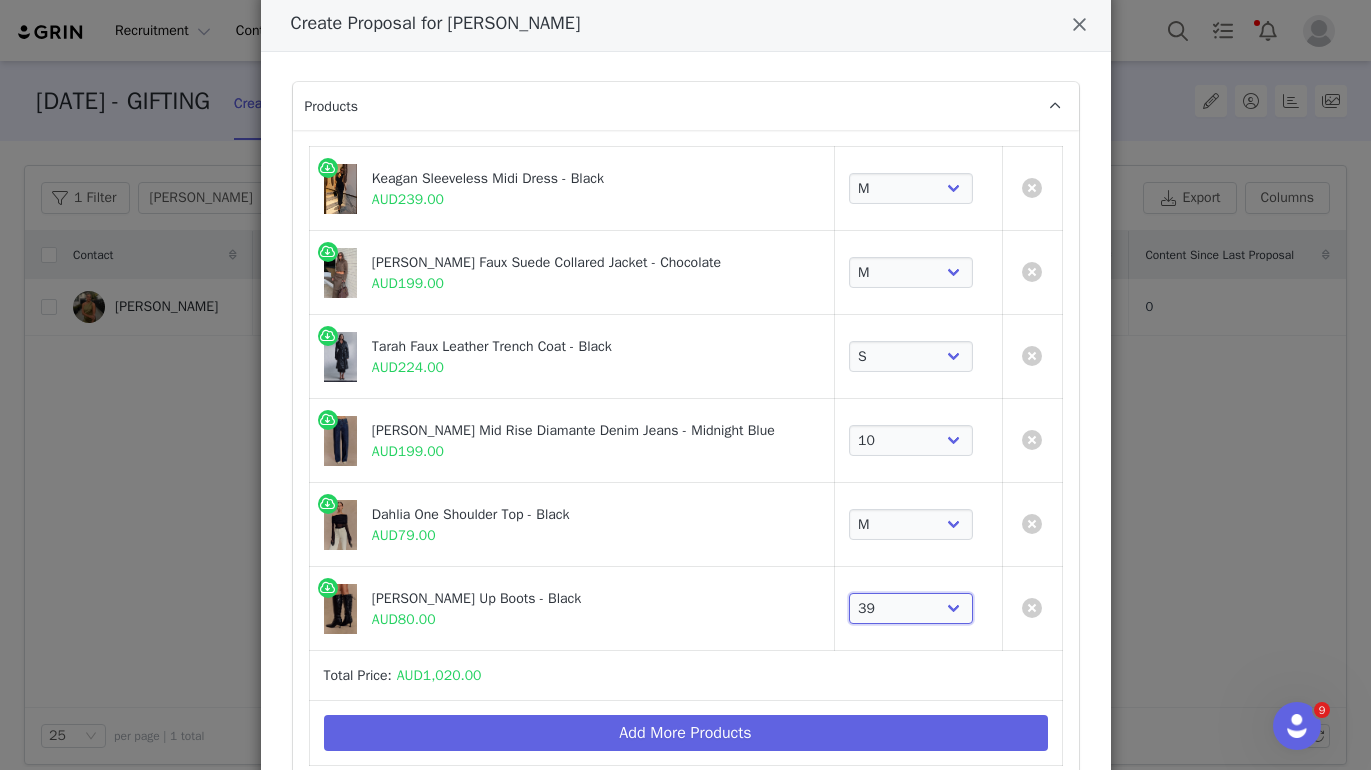 scroll, scrollTop: 308, scrollLeft: 0, axis: vertical 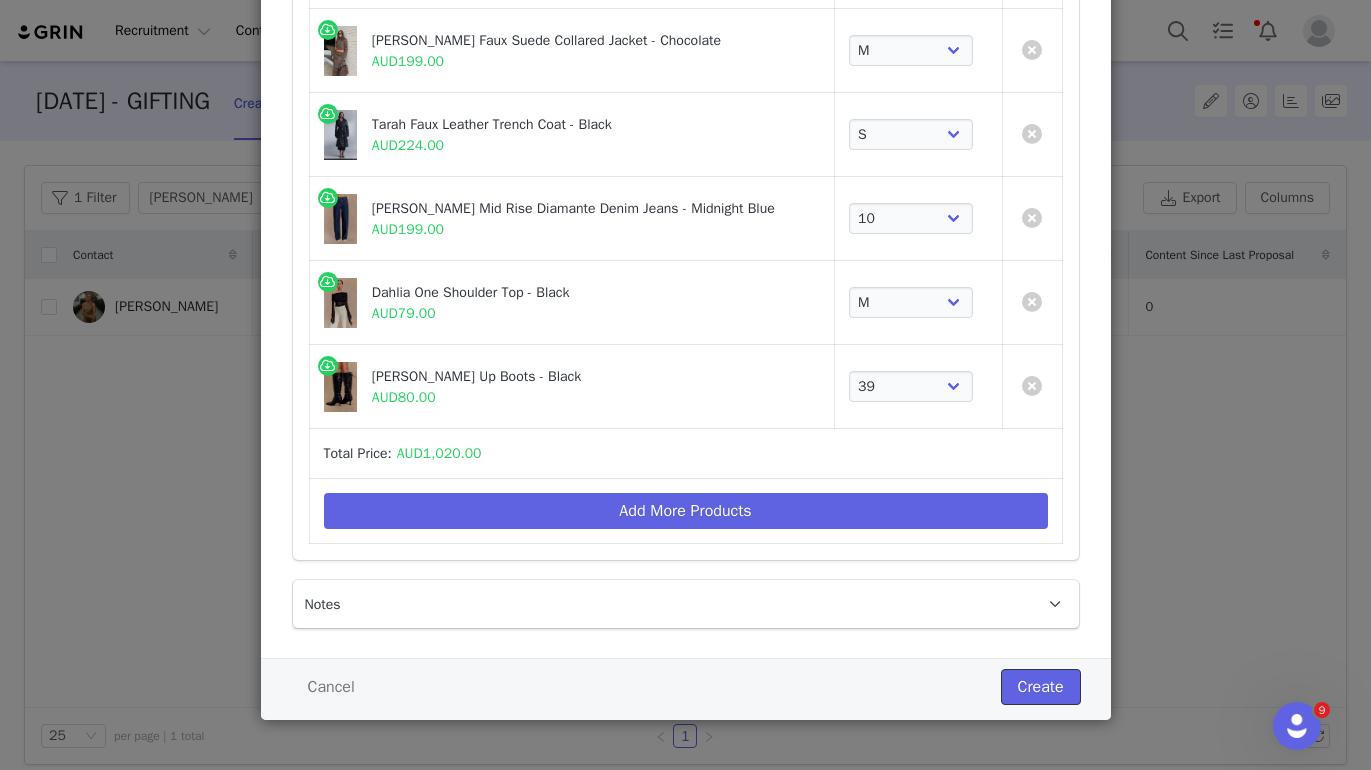 click on "Create" at bounding box center (1041, 687) 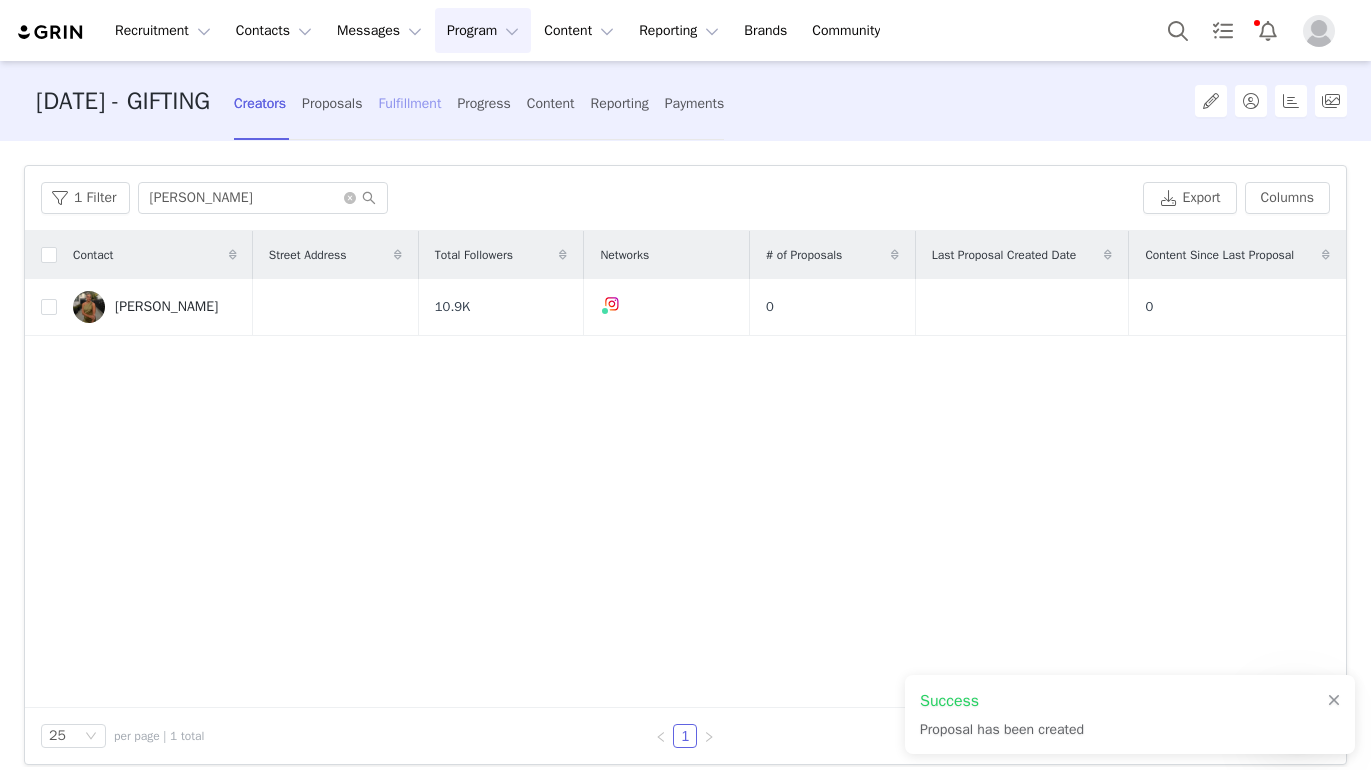 click on "Fulfillment" at bounding box center (409, 103) 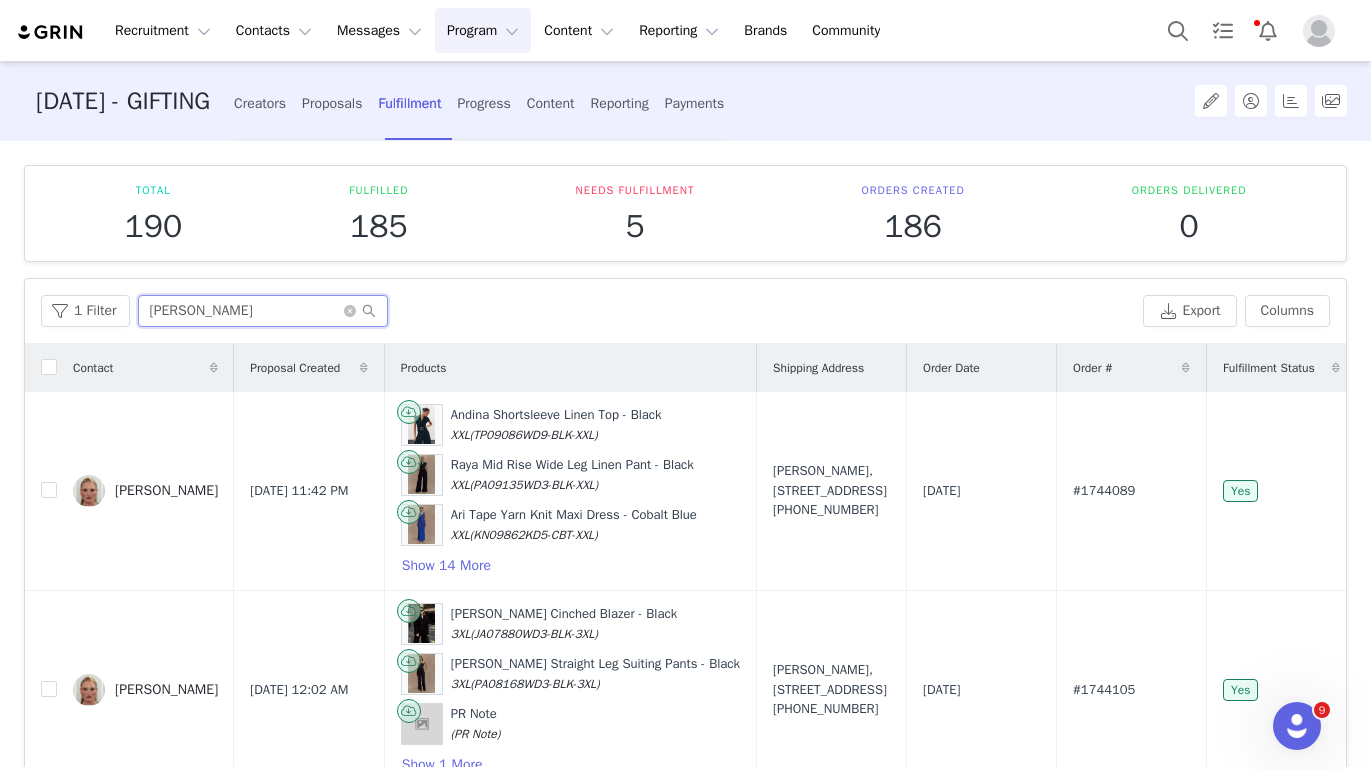 drag, startPoint x: 234, startPoint y: 314, endPoint x: -33, endPoint y: 298, distance: 267.47897 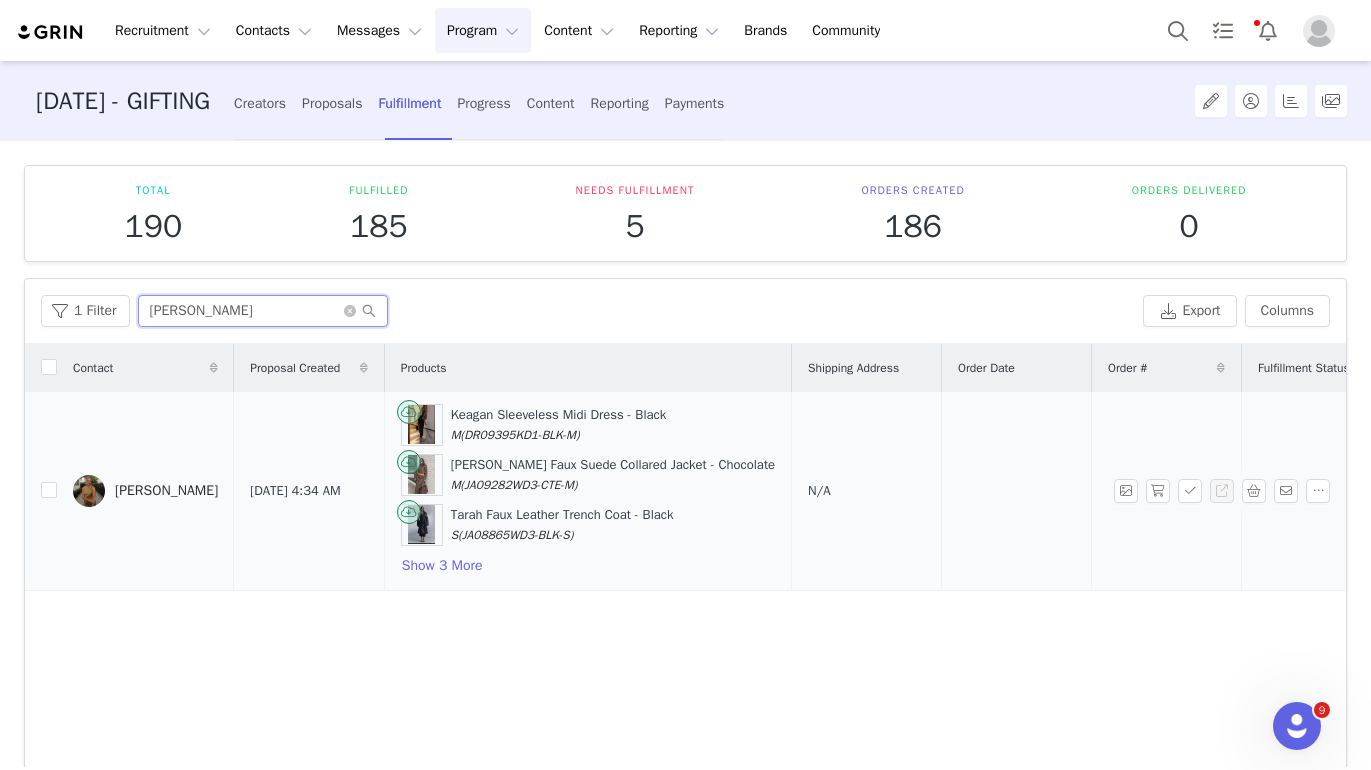 type on "[PERSON_NAME]" 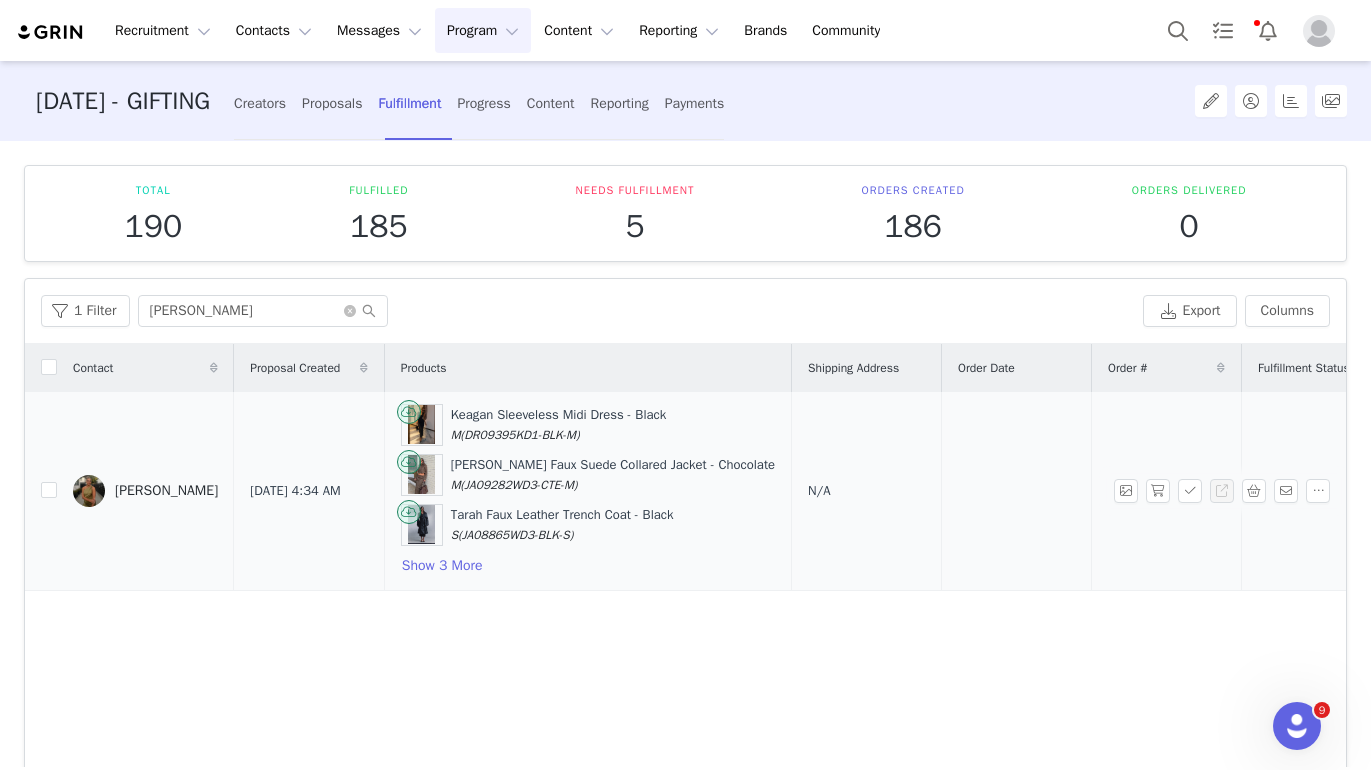 click on "N/A" at bounding box center (819, 490) 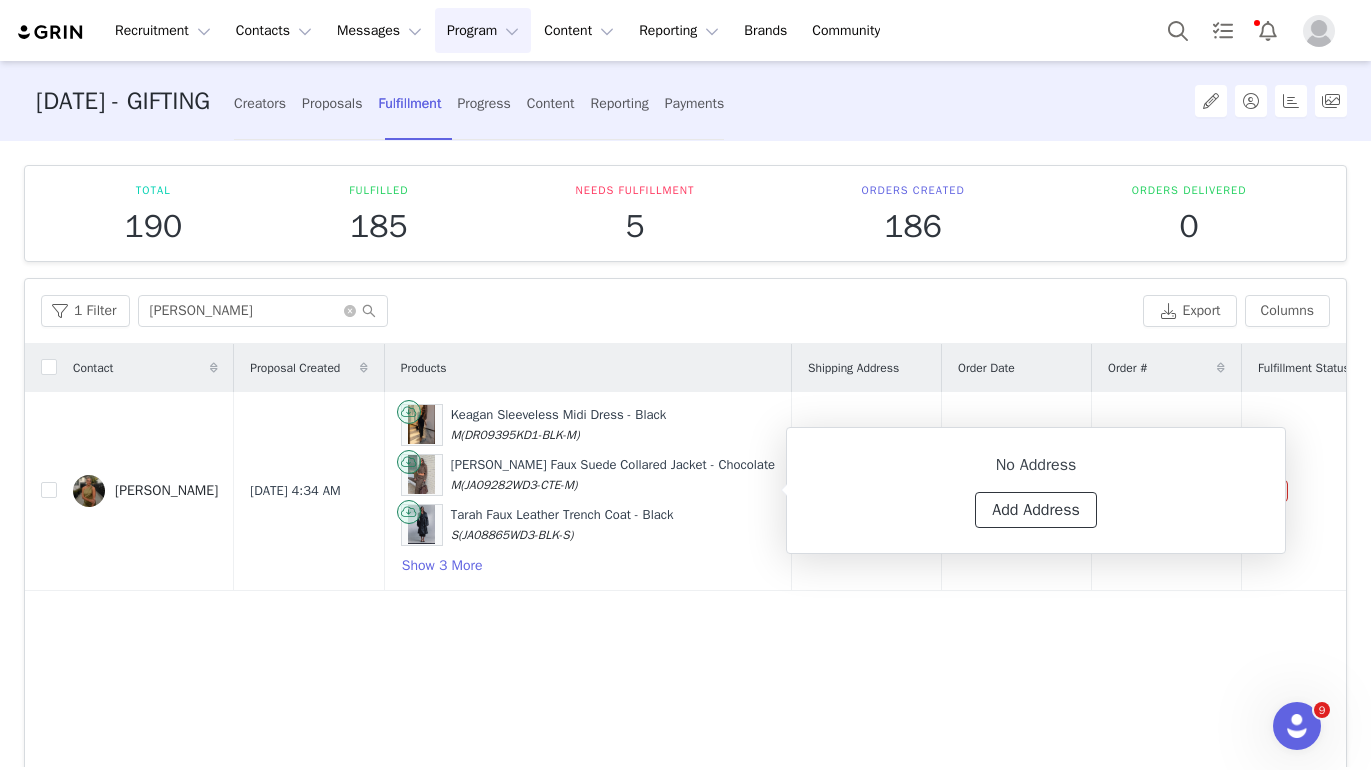 click on "Add Address" at bounding box center [1036, 510] 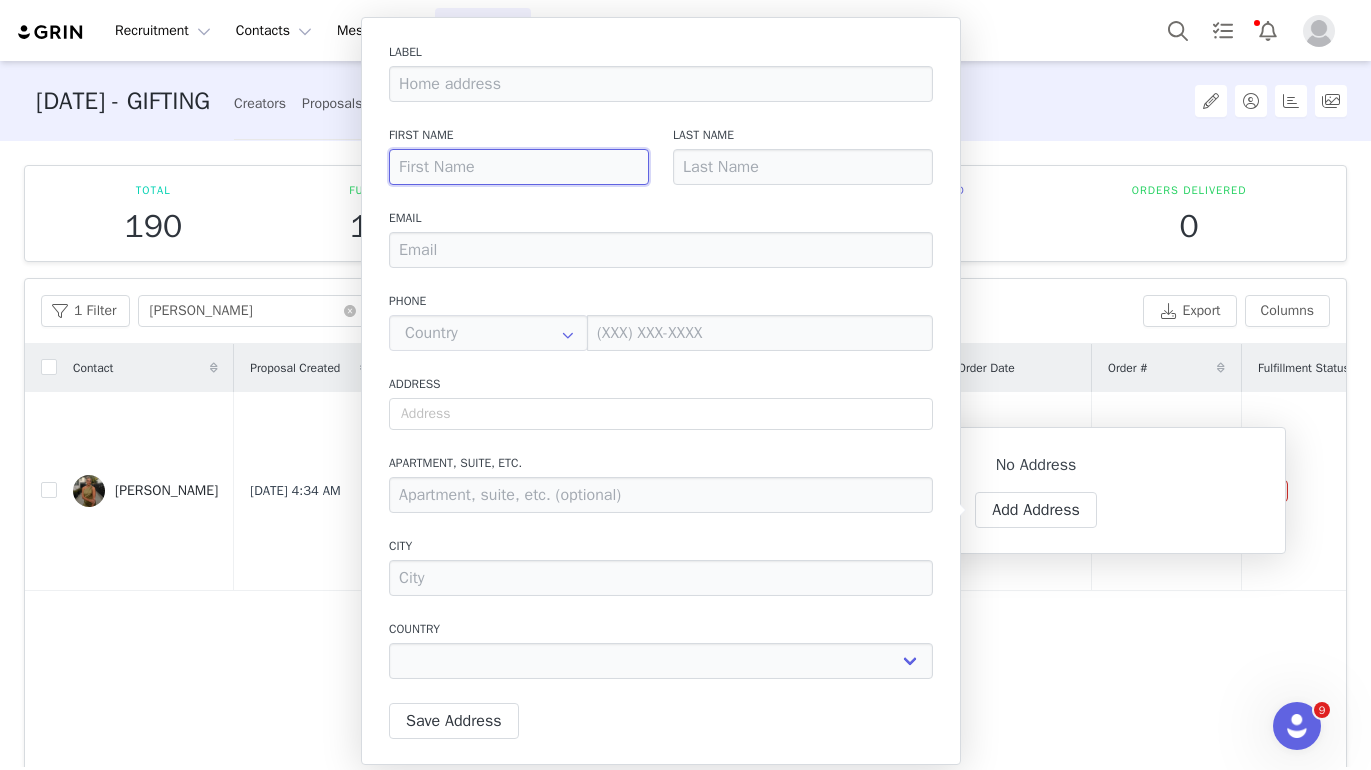 click at bounding box center (519, 167) 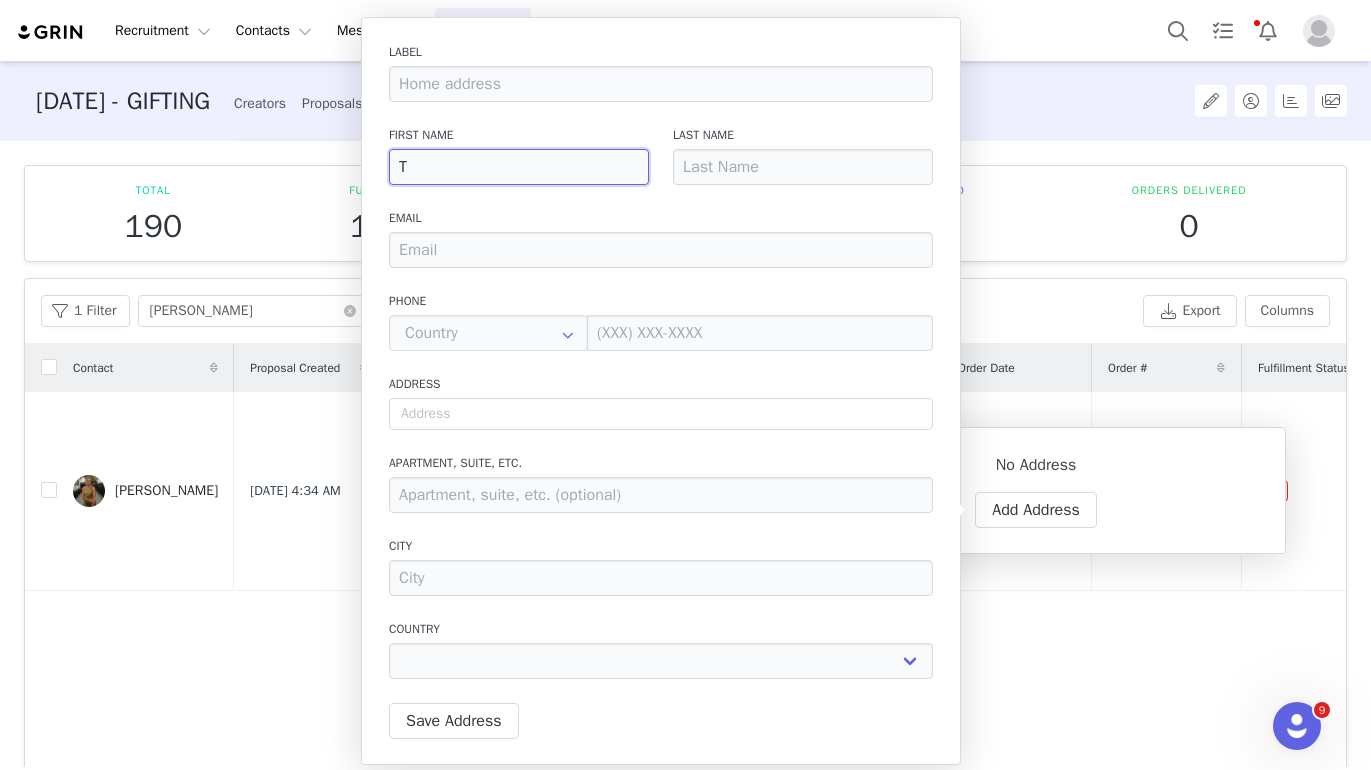 type on "Ta" 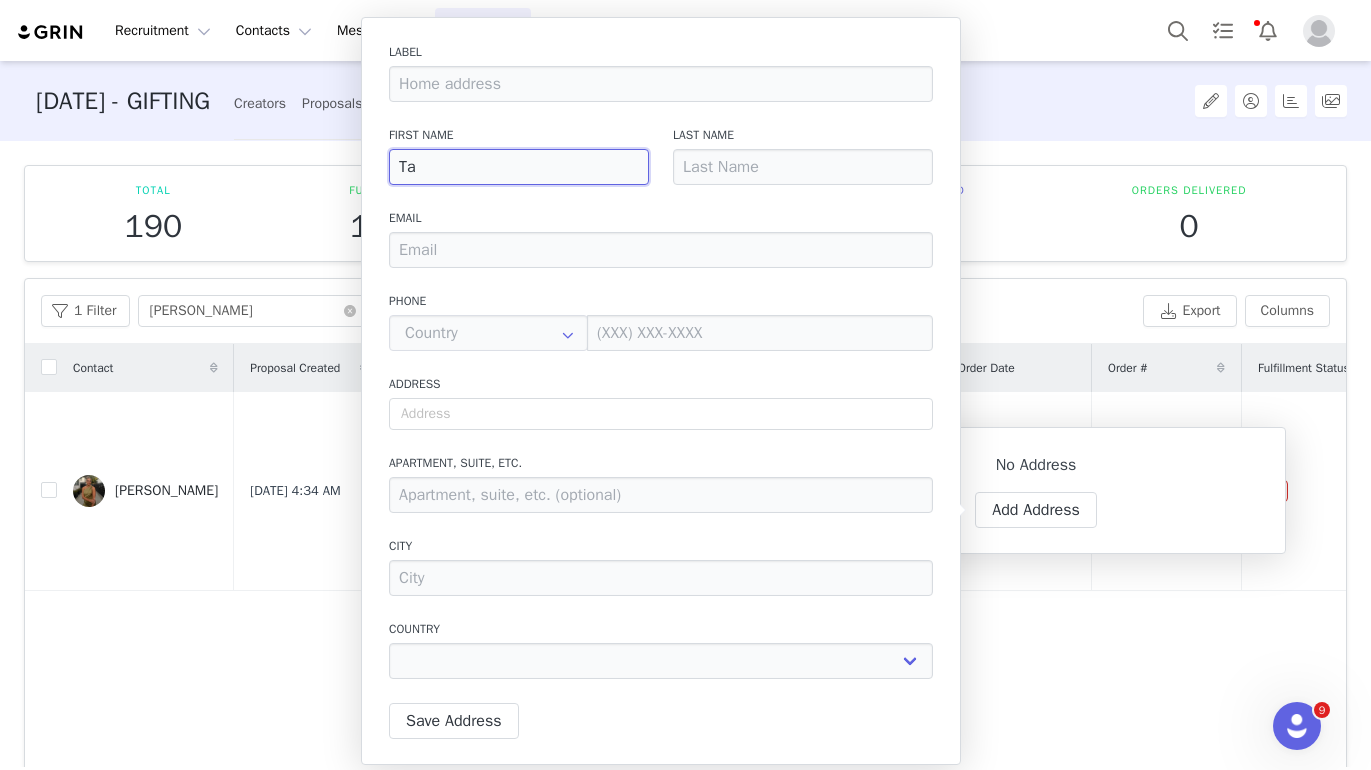 type on "Tay" 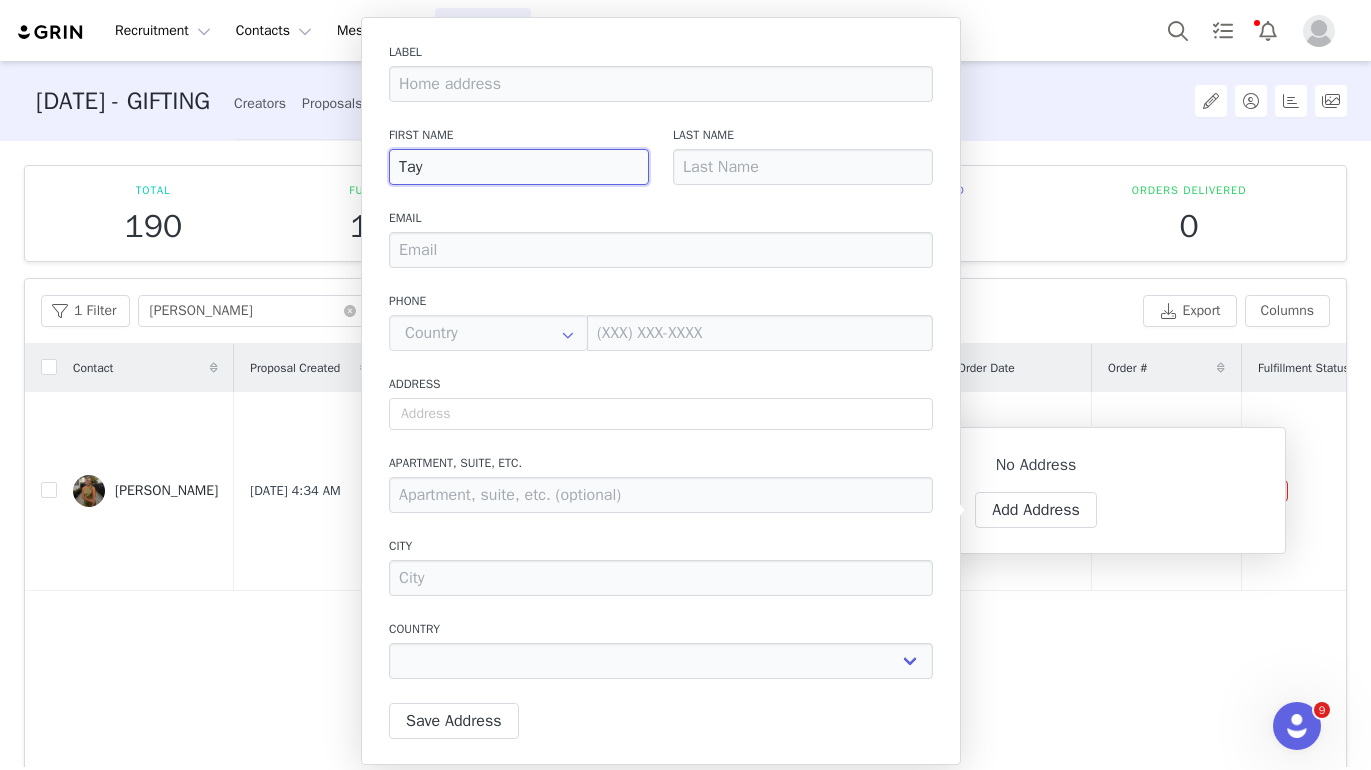 type on "Tayl" 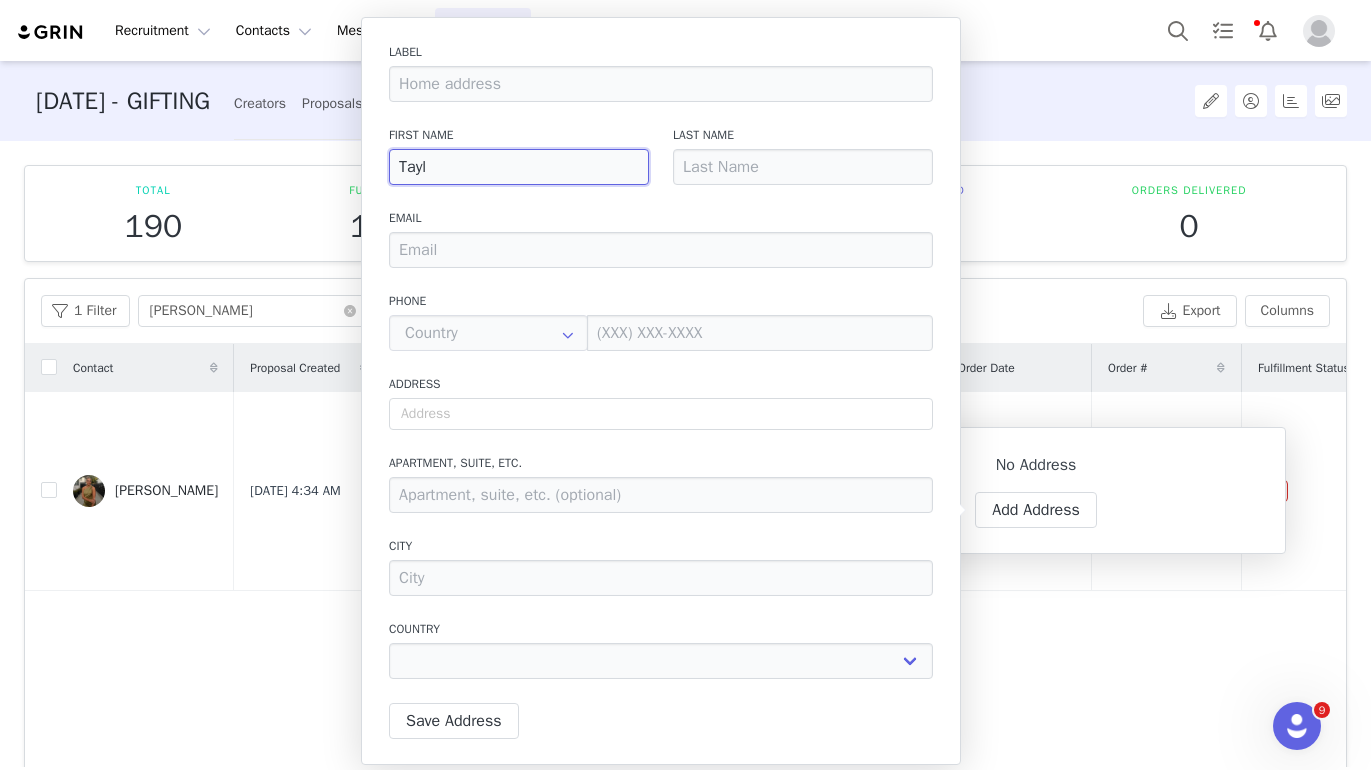 select 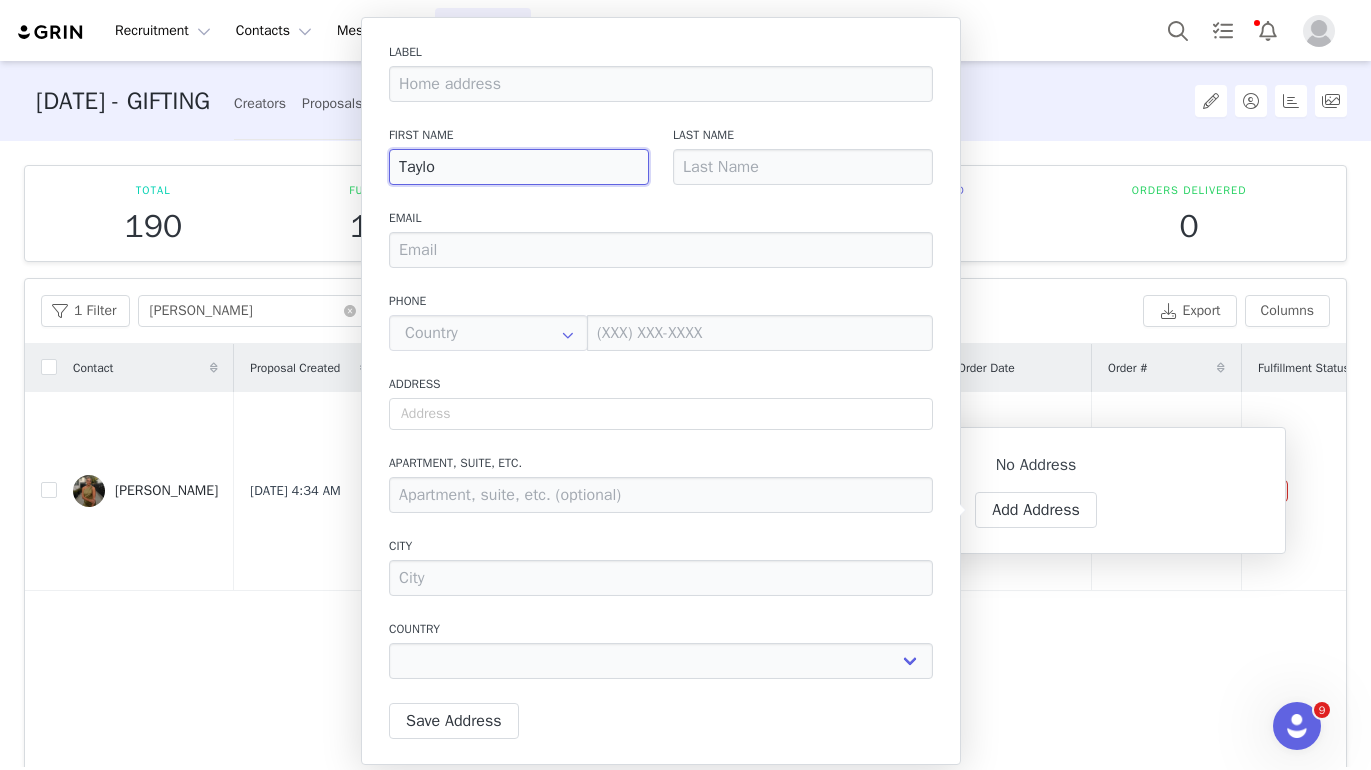 type on "[PERSON_NAME]" 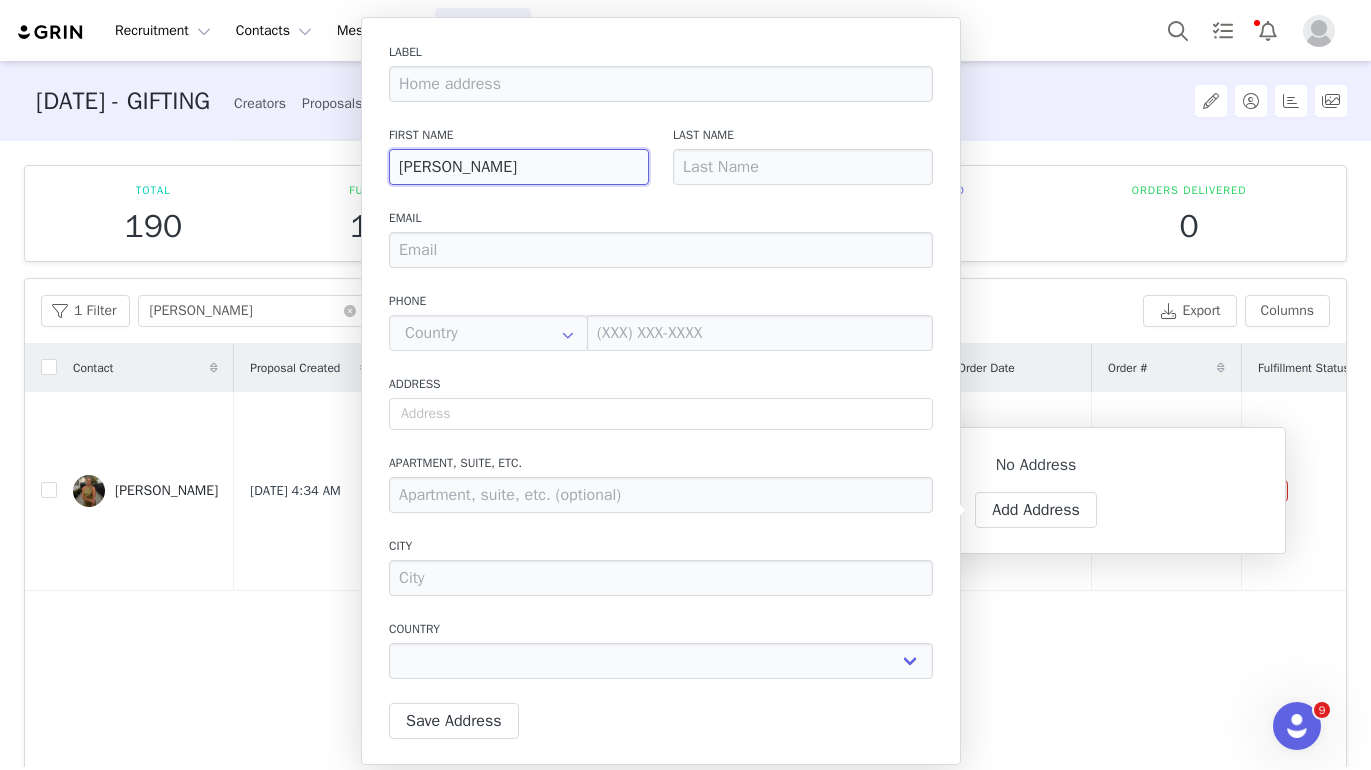 type on "[PERSON_NAME]" 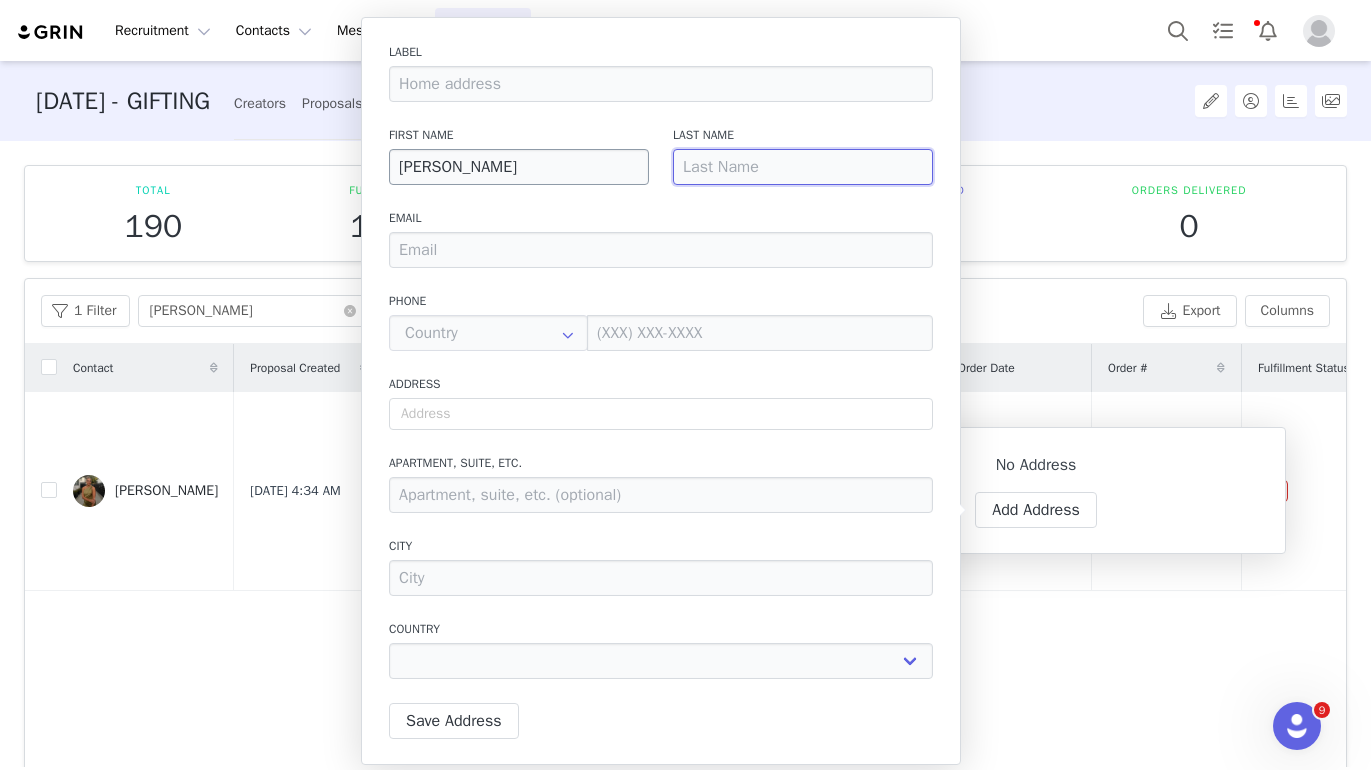 type on "C" 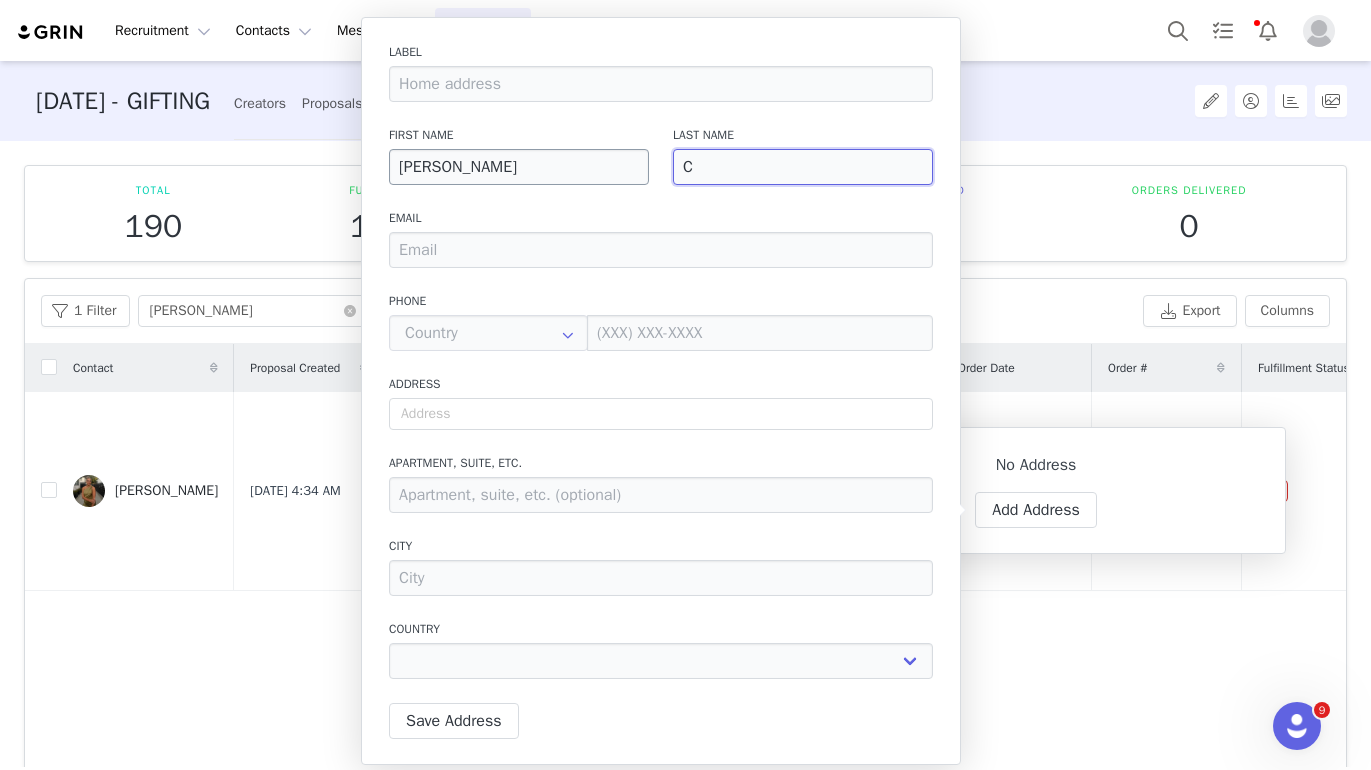 type on "Cu" 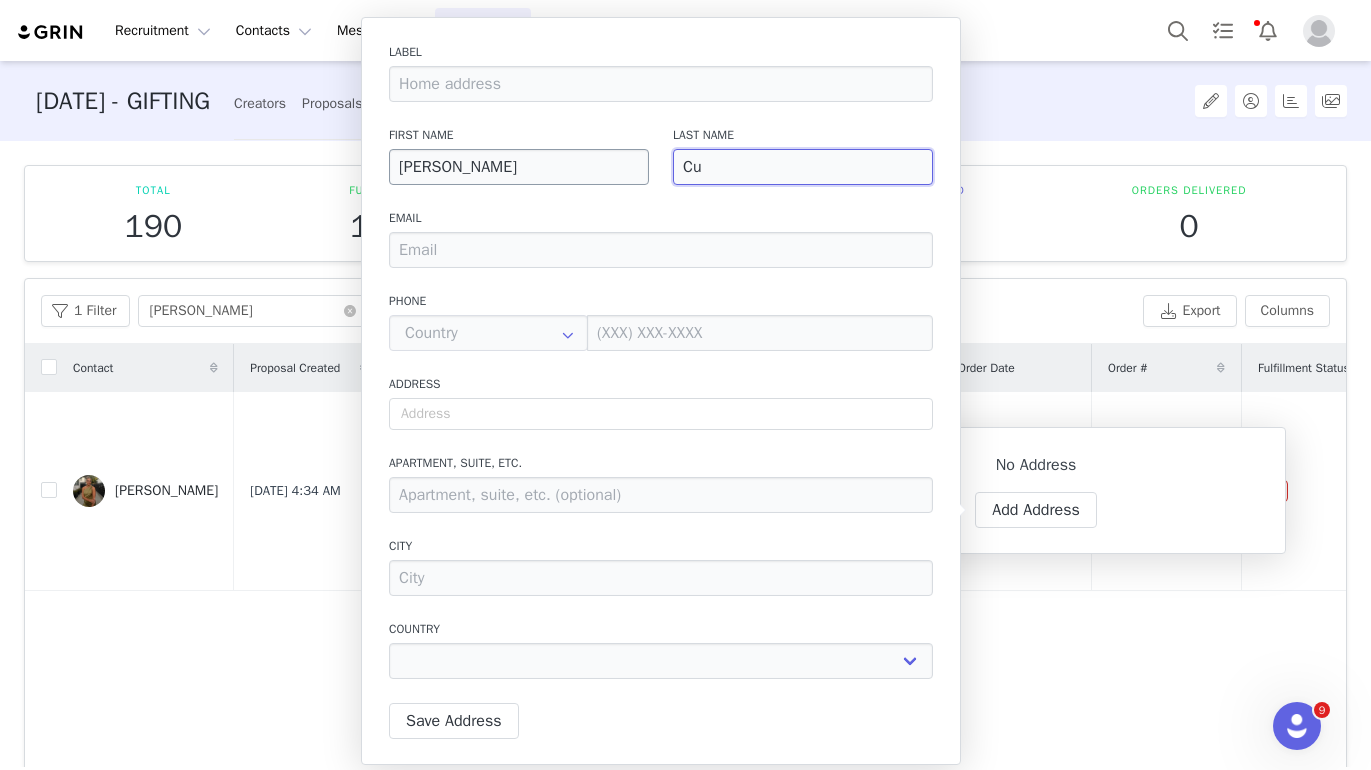 type on "Cur" 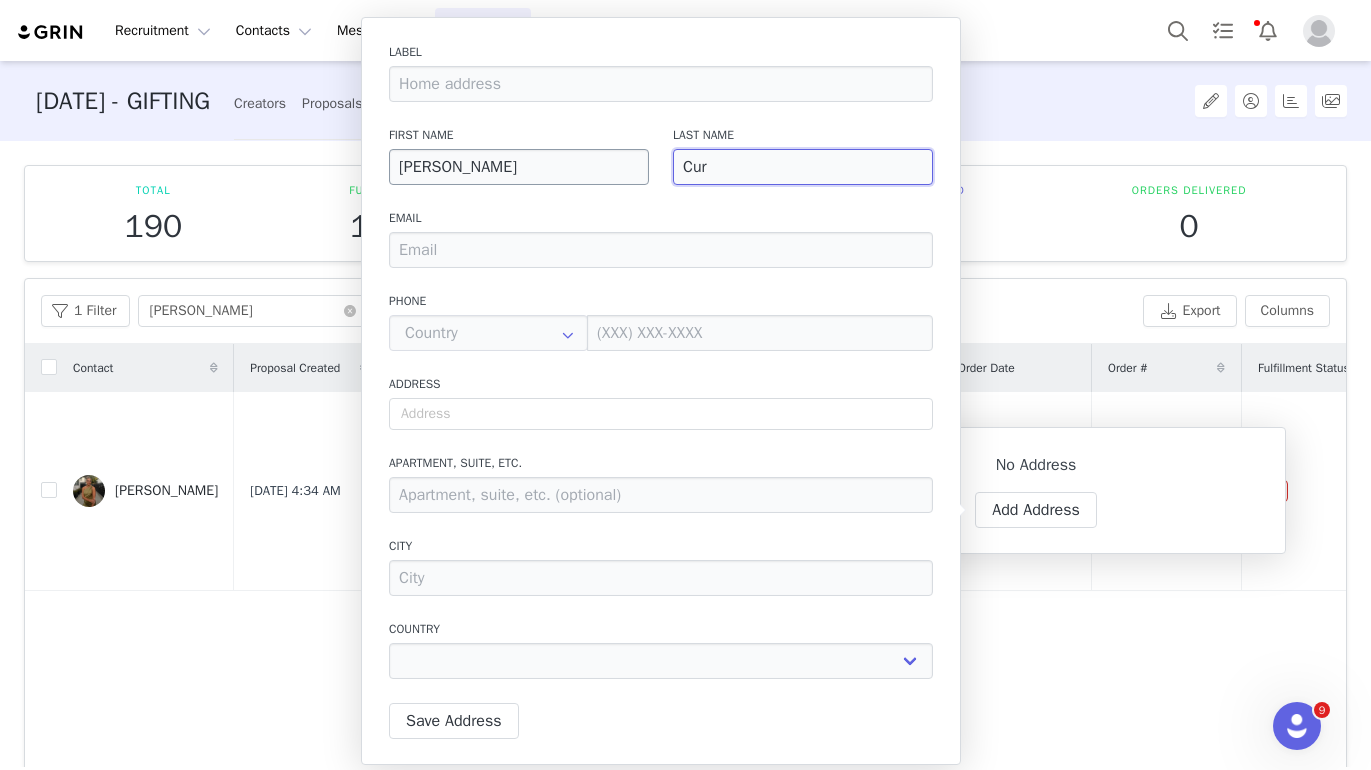 type on "[PERSON_NAME]" 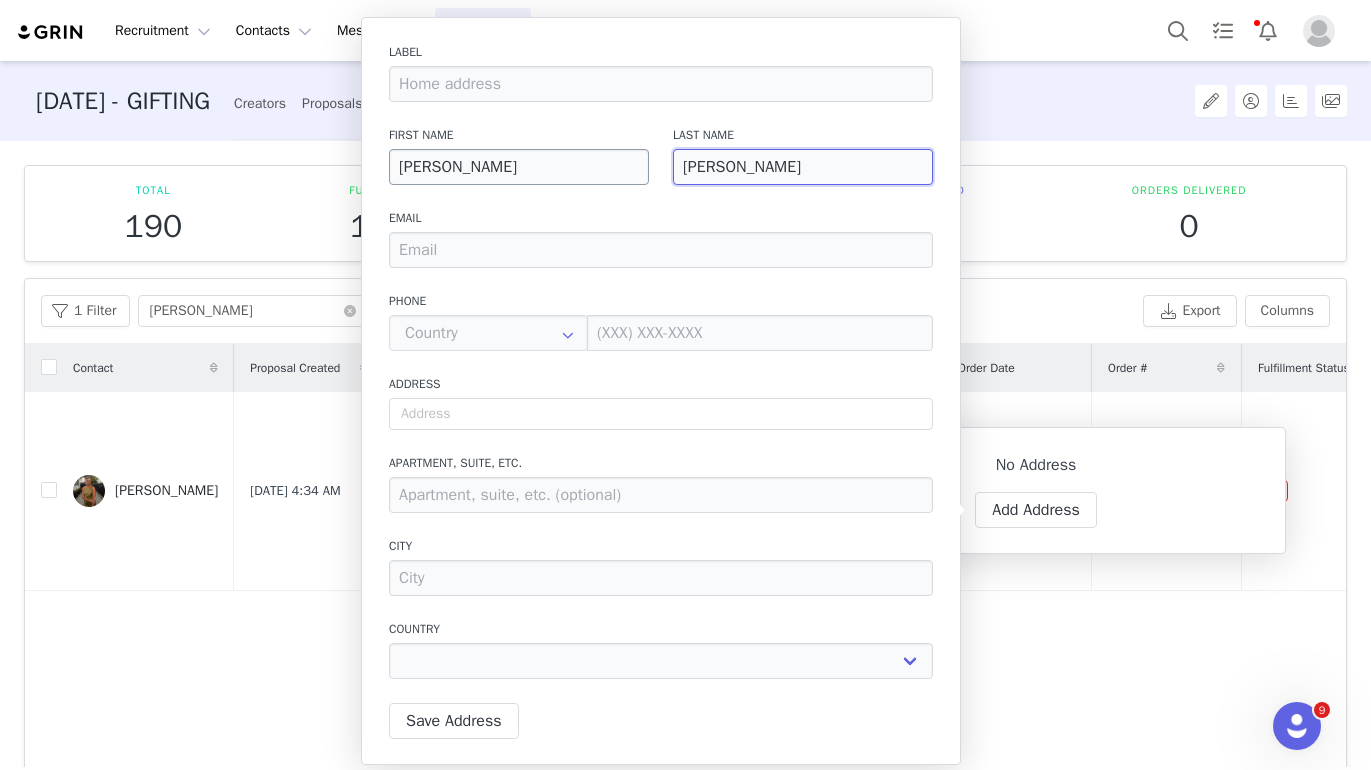 type on "[PERSON_NAME]" 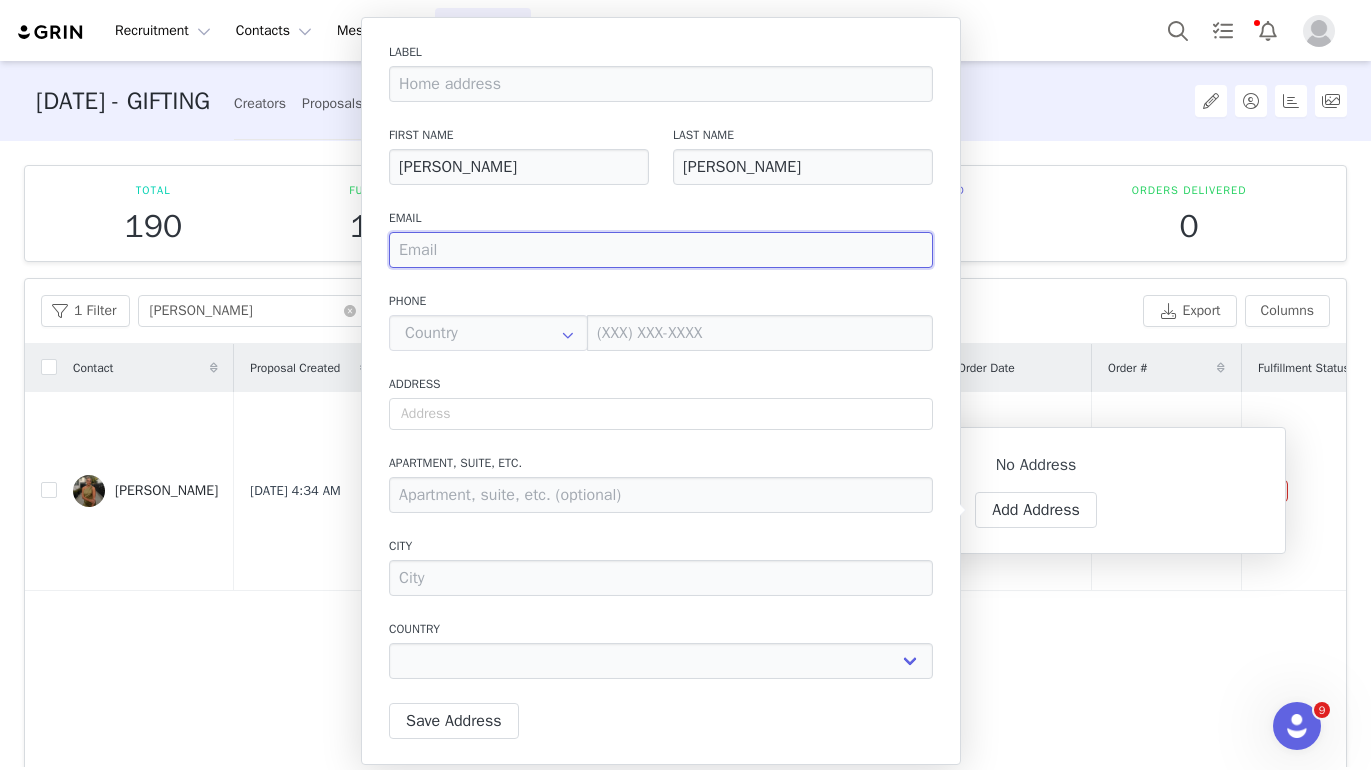 paste on "[PERSON_NAME][EMAIL_ADDRESS][PERSON_NAME][DOMAIN_NAME]" 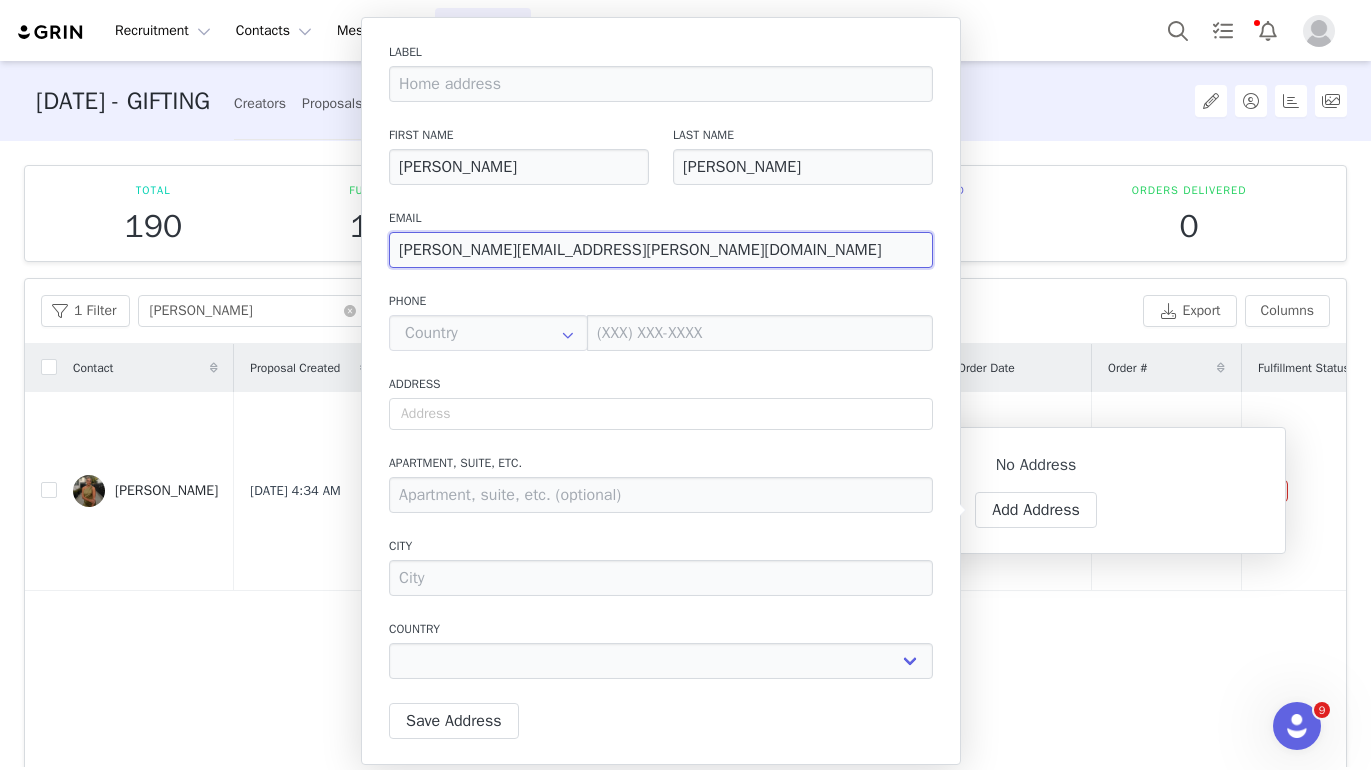 type on "[PERSON_NAME][EMAIL_ADDRESS][PERSON_NAME][DOMAIN_NAME]" 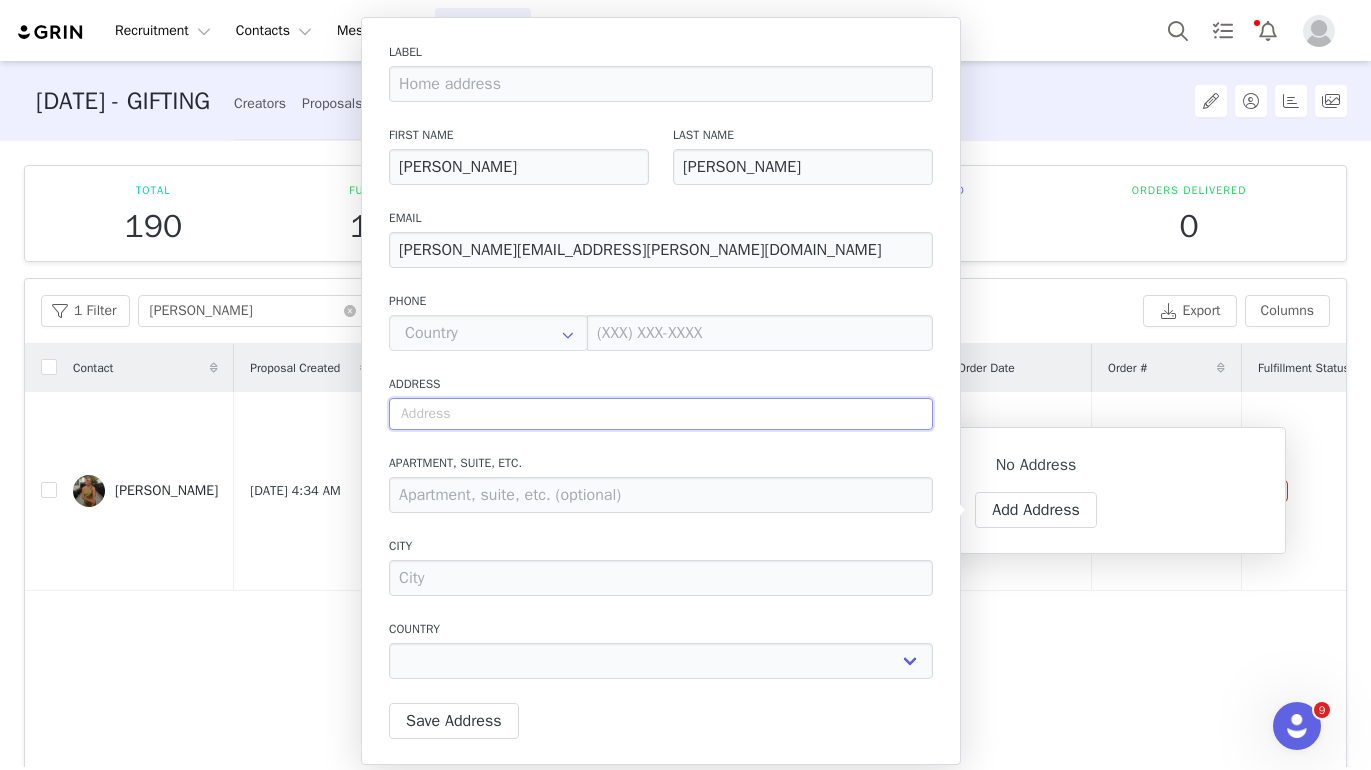 click at bounding box center (661, 414) 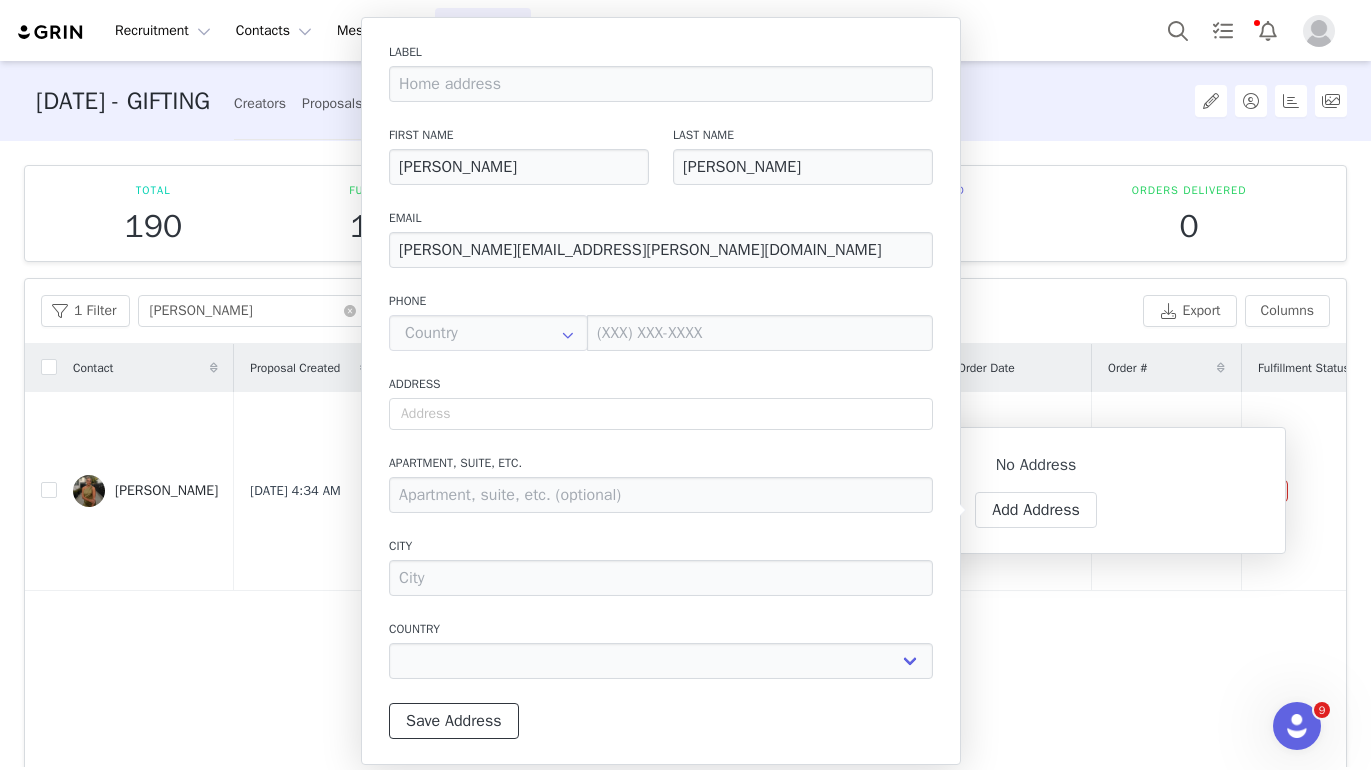 click on "Save Address" at bounding box center (454, 721) 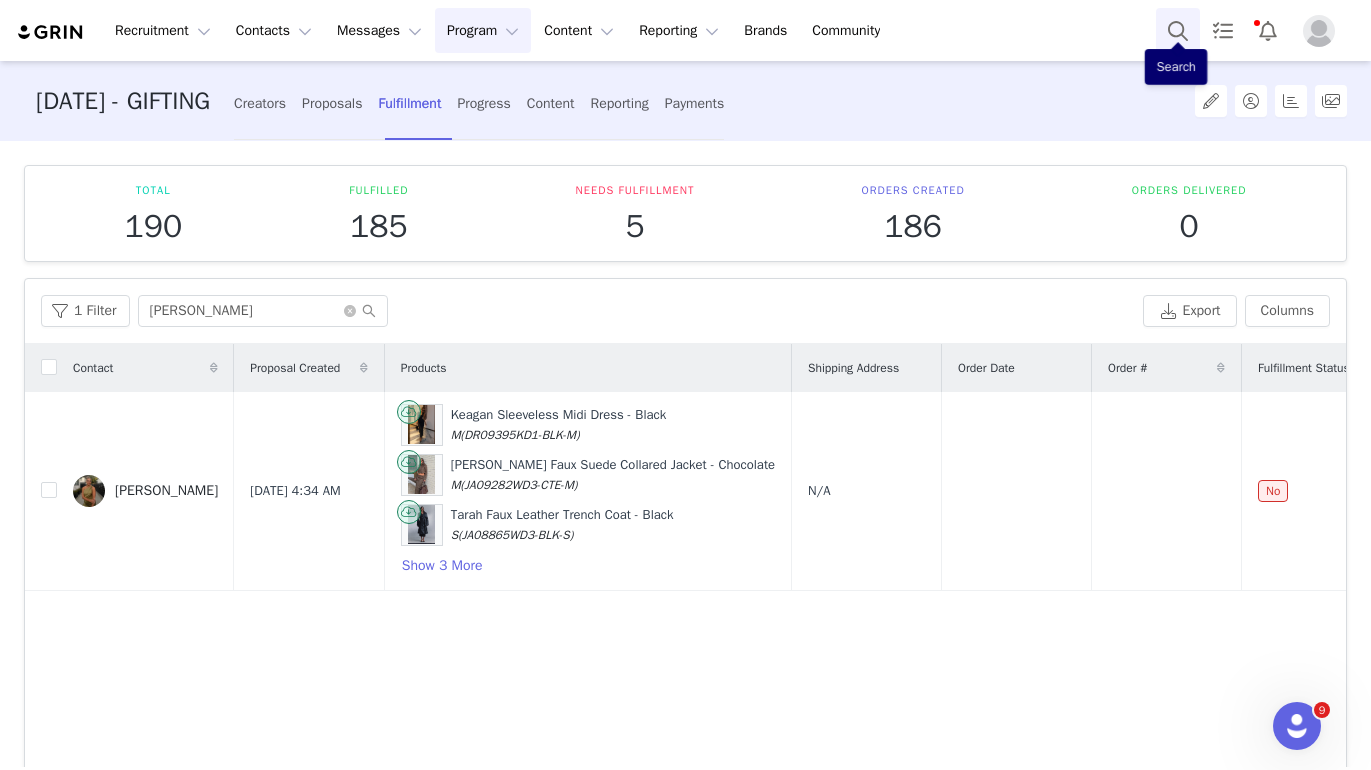click at bounding box center (1178, 30) 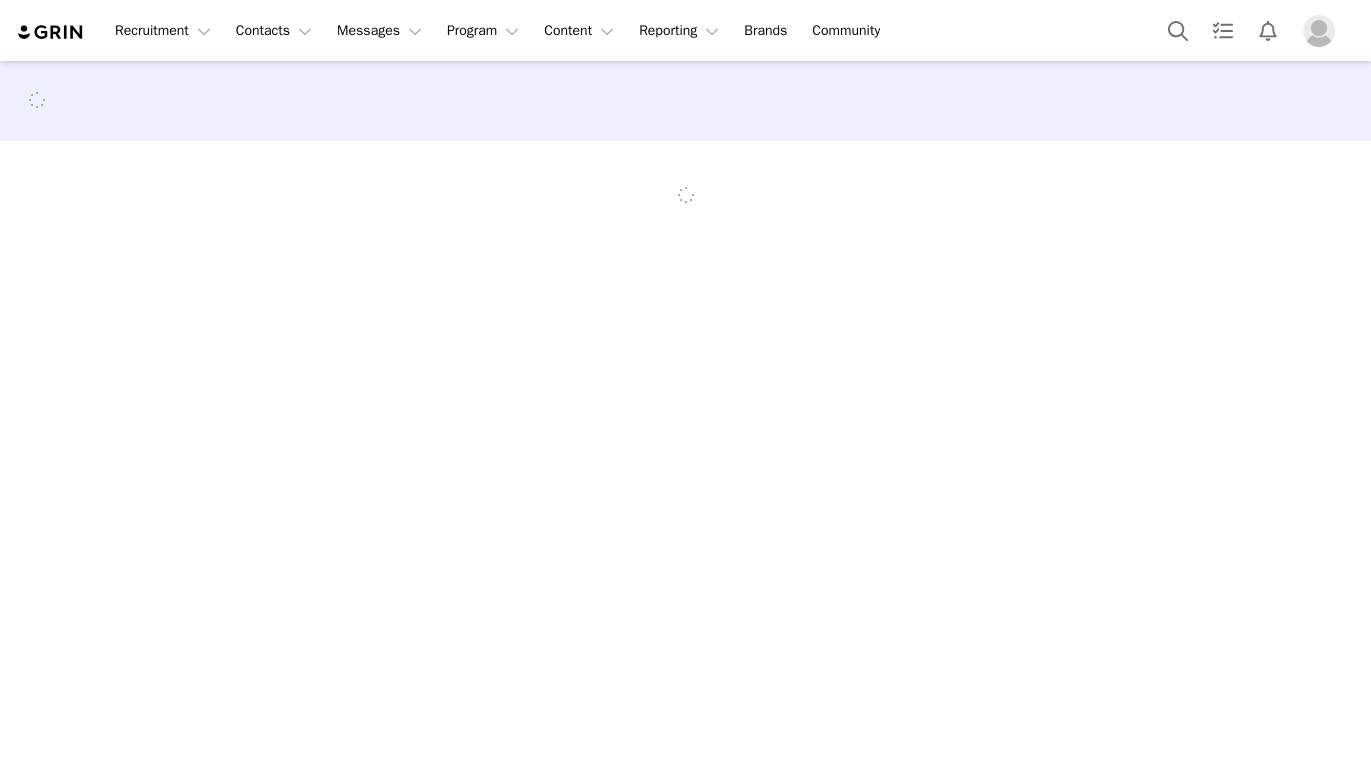 scroll, scrollTop: 0, scrollLeft: 0, axis: both 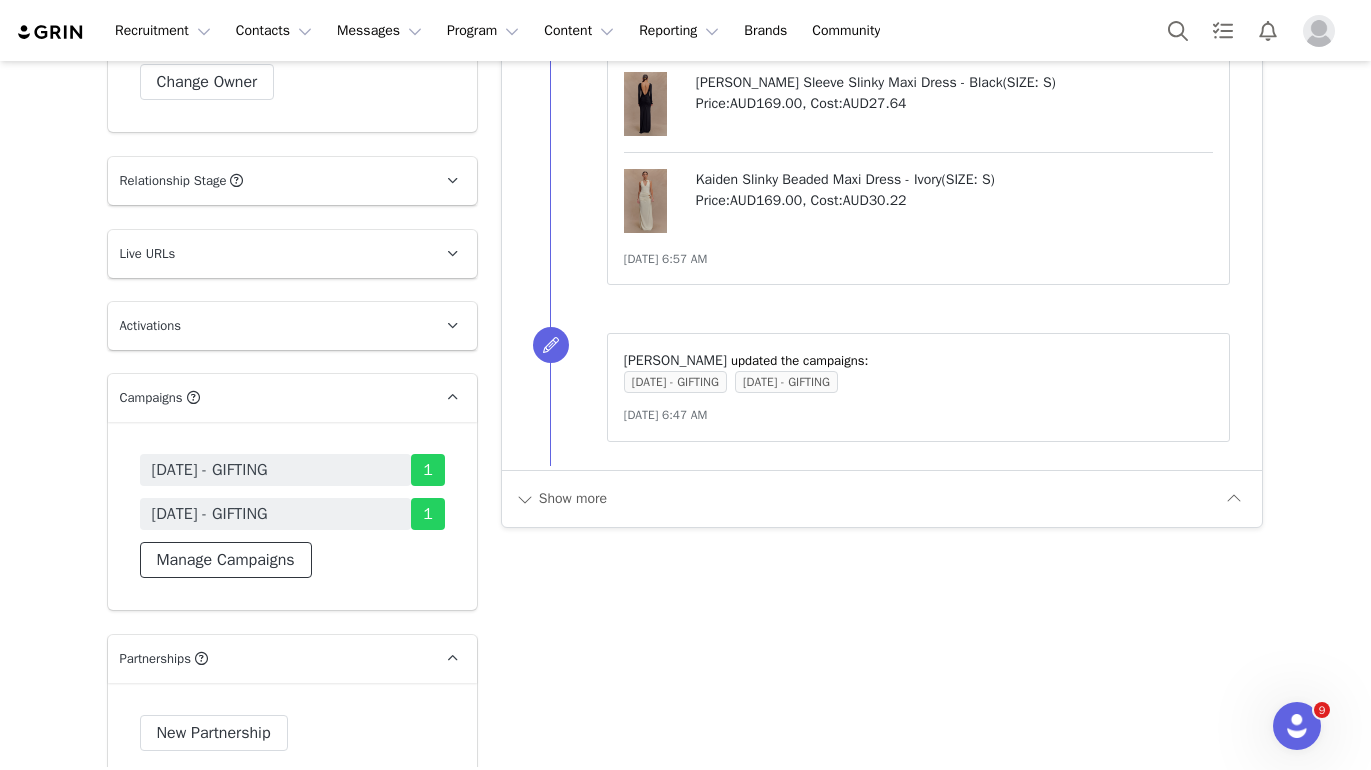 click on "Manage Campaigns" at bounding box center (226, 560) 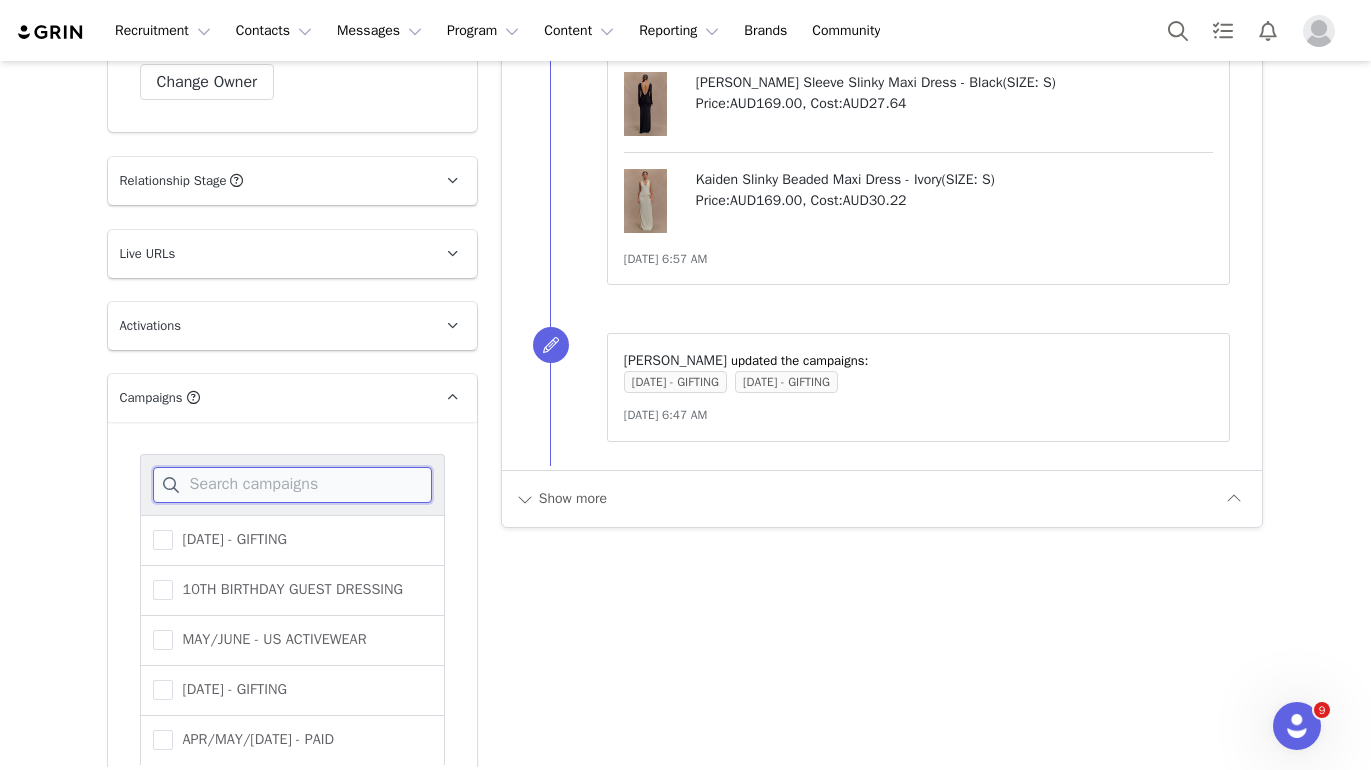 click at bounding box center (292, 485) 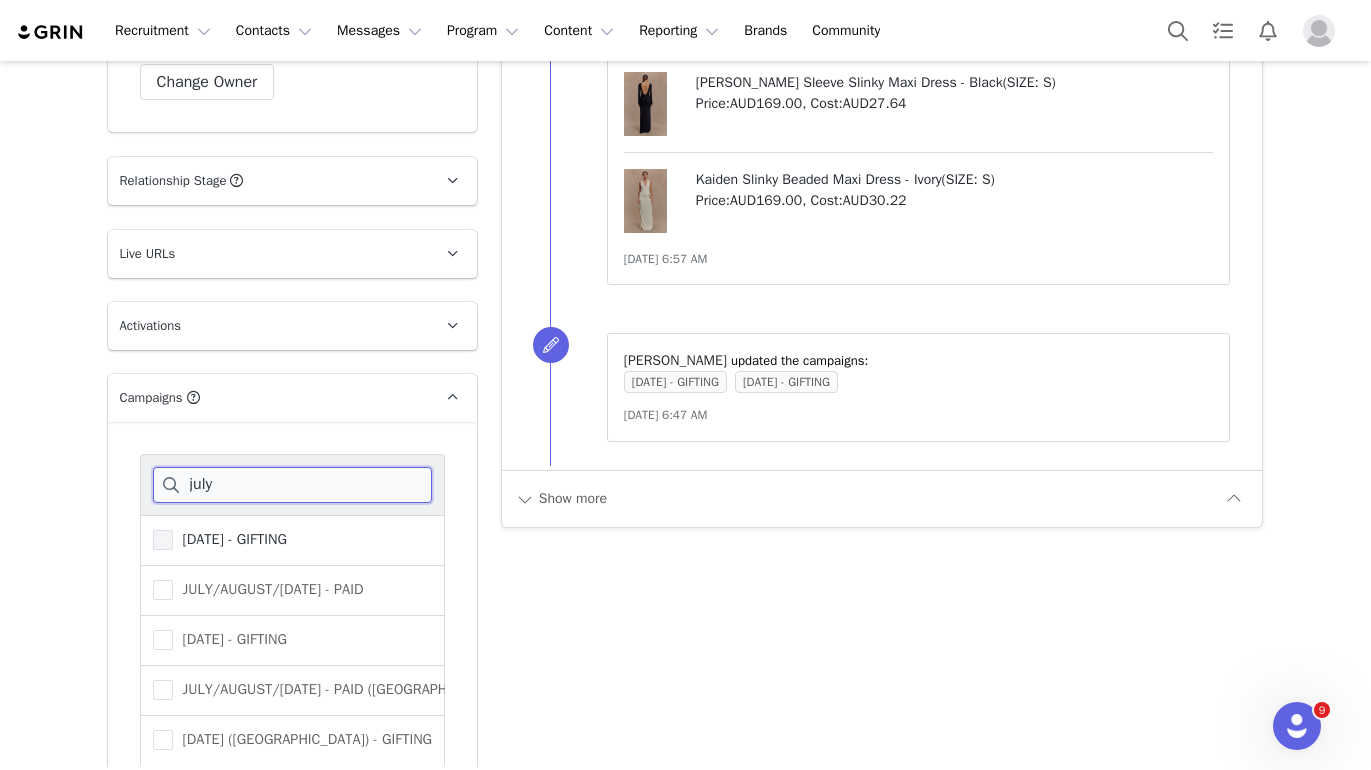 type on "july" 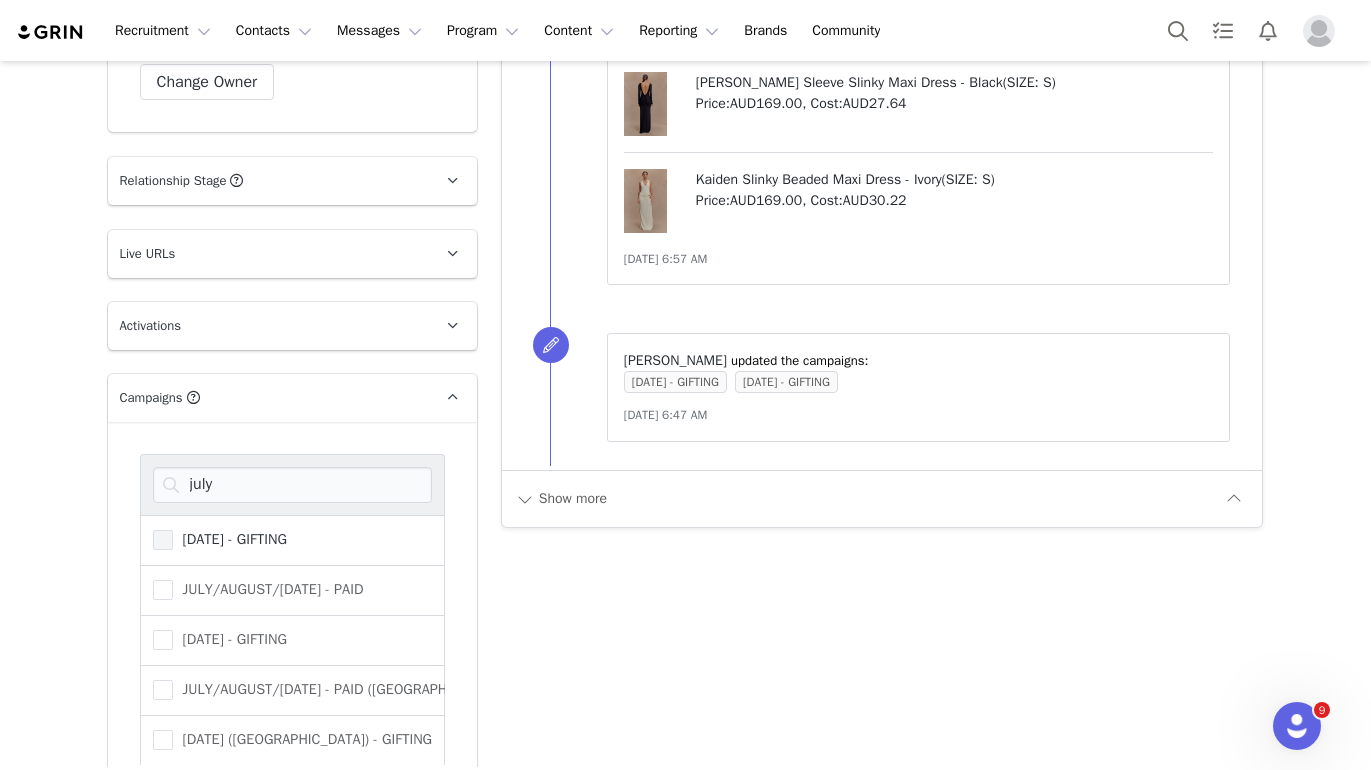click on "[DATE] - GIFTING" at bounding box center [230, 539] 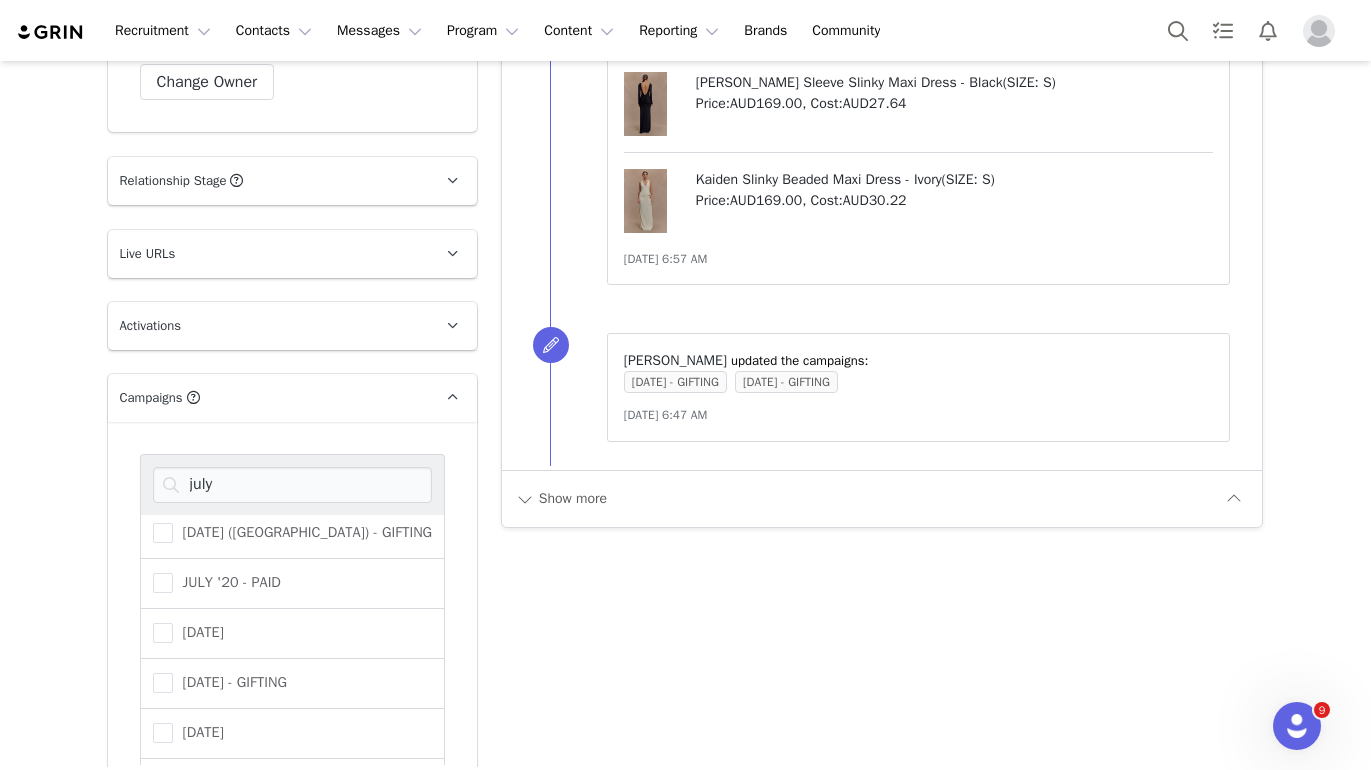 scroll, scrollTop: 290, scrollLeft: 0, axis: vertical 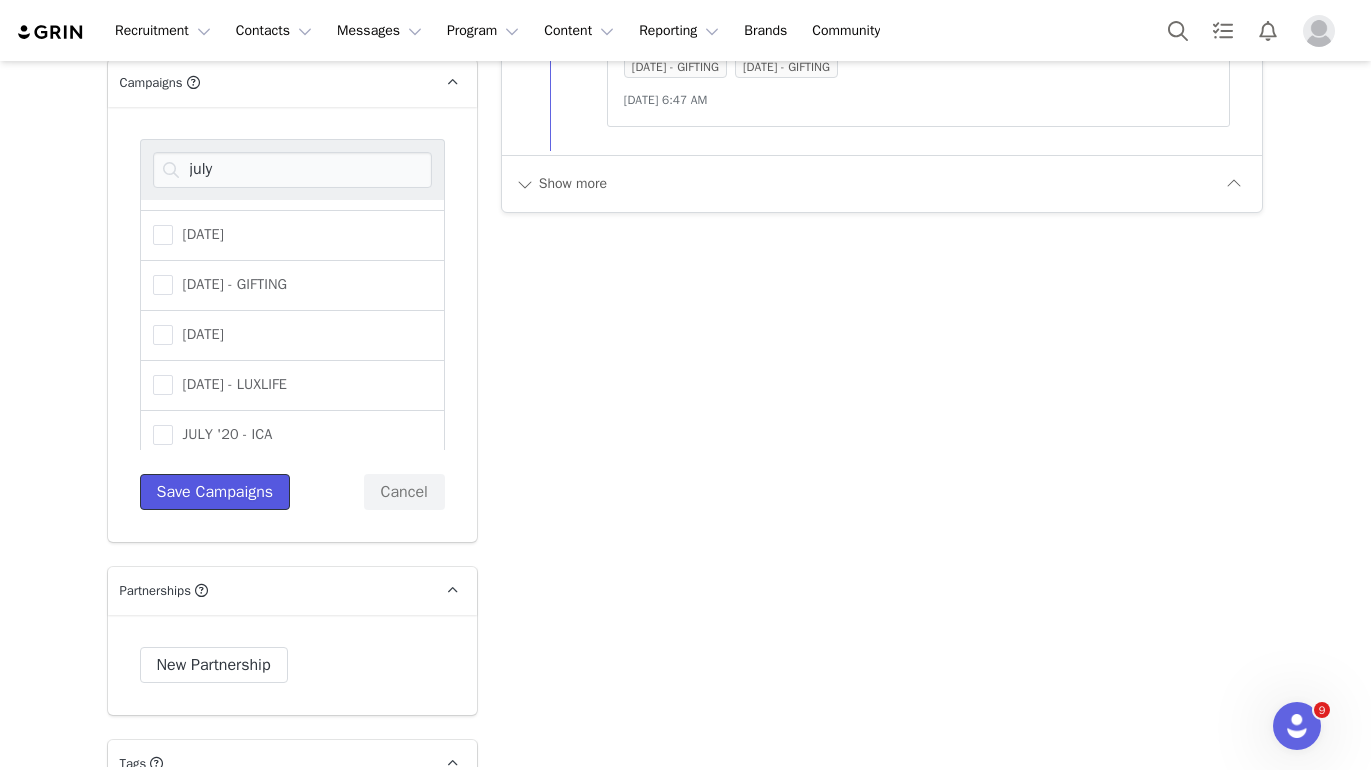 click on "Save Campaigns" at bounding box center (215, 492) 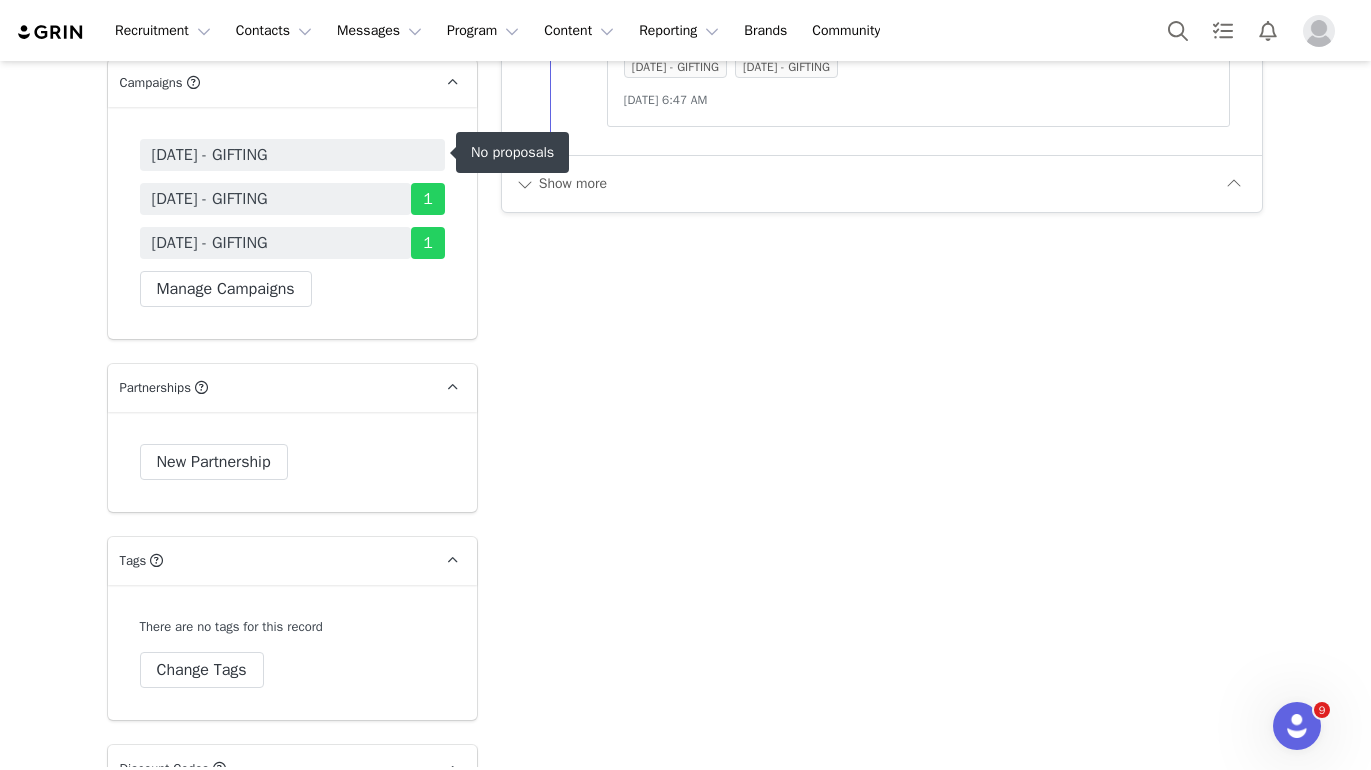 click on "[DATE] - GIFTING" at bounding box center [292, 155] 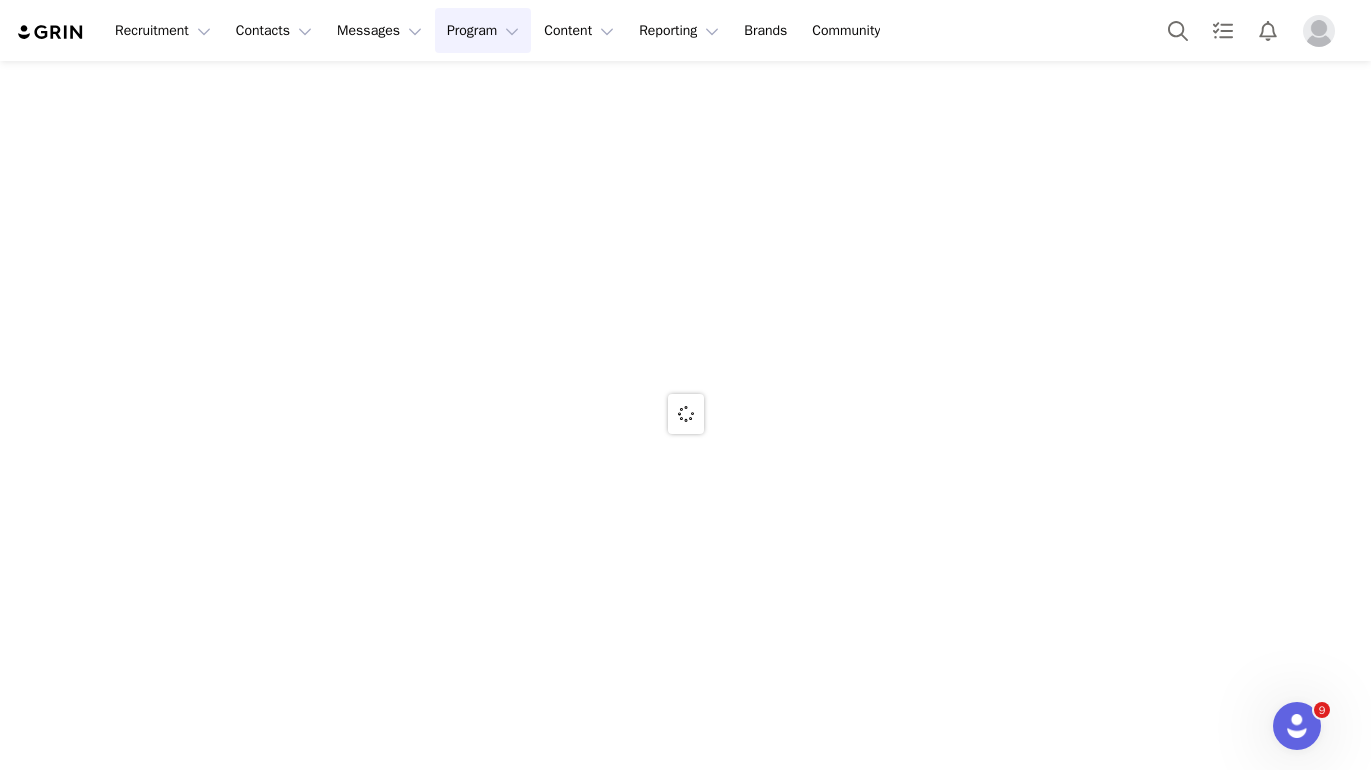 scroll, scrollTop: 0, scrollLeft: 0, axis: both 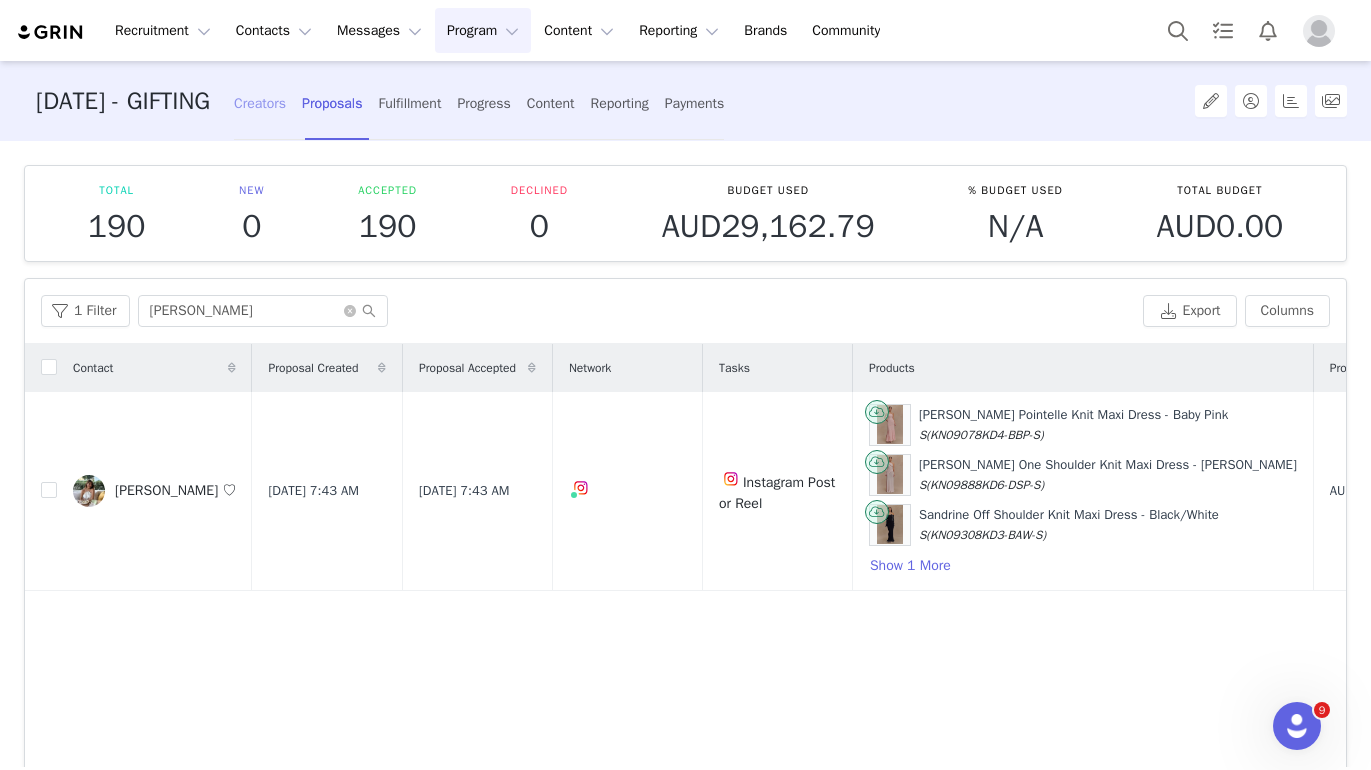 click on "Creators" at bounding box center [260, 103] 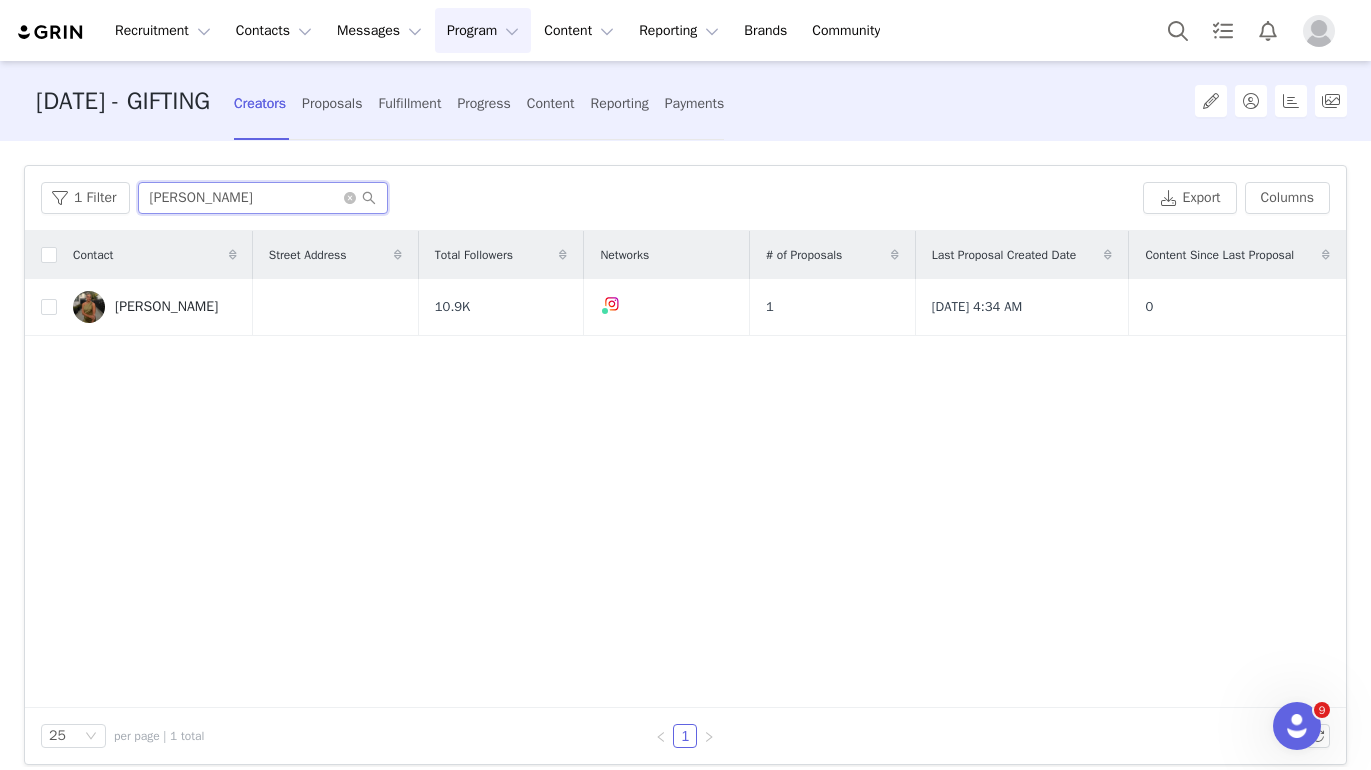 drag, startPoint x: 127, startPoint y: 198, endPoint x: 33, endPoint y: 198, distance: 94 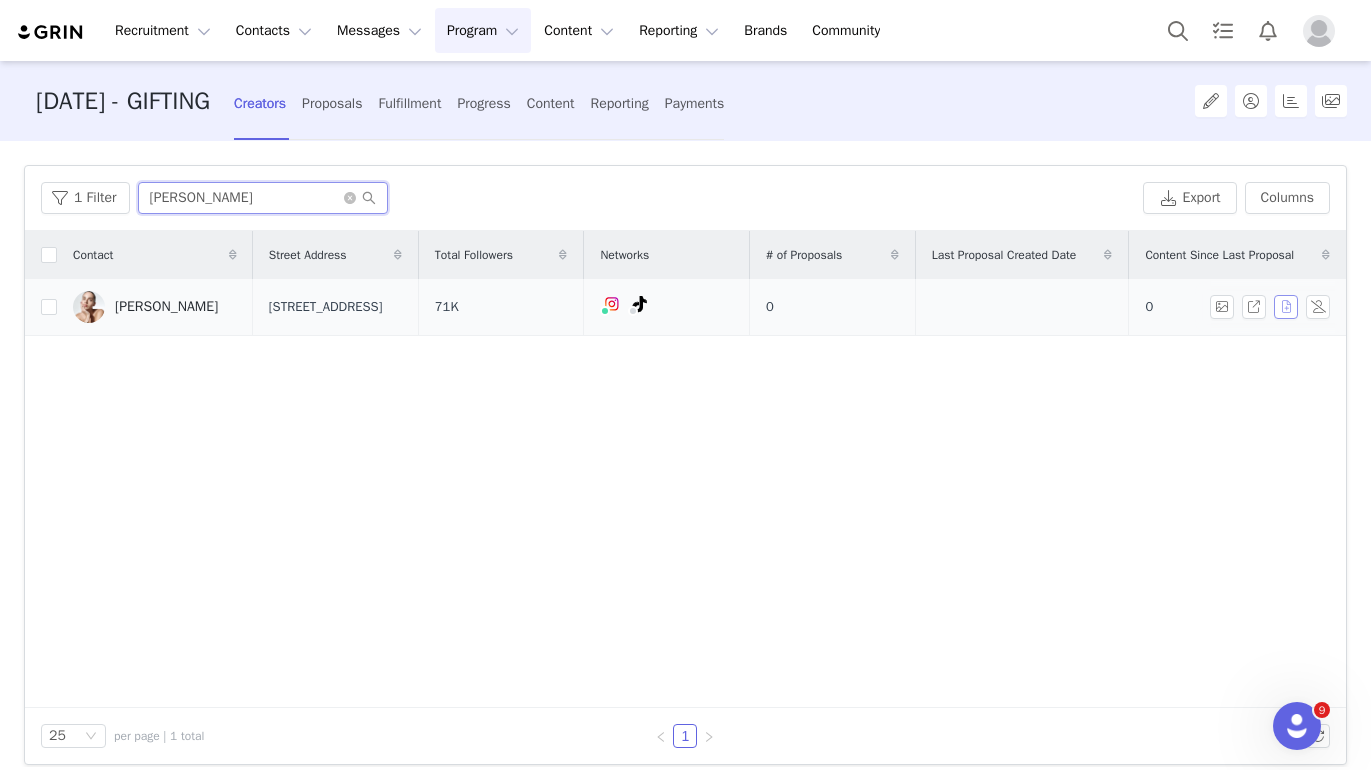 type on "Isabelle Impala" 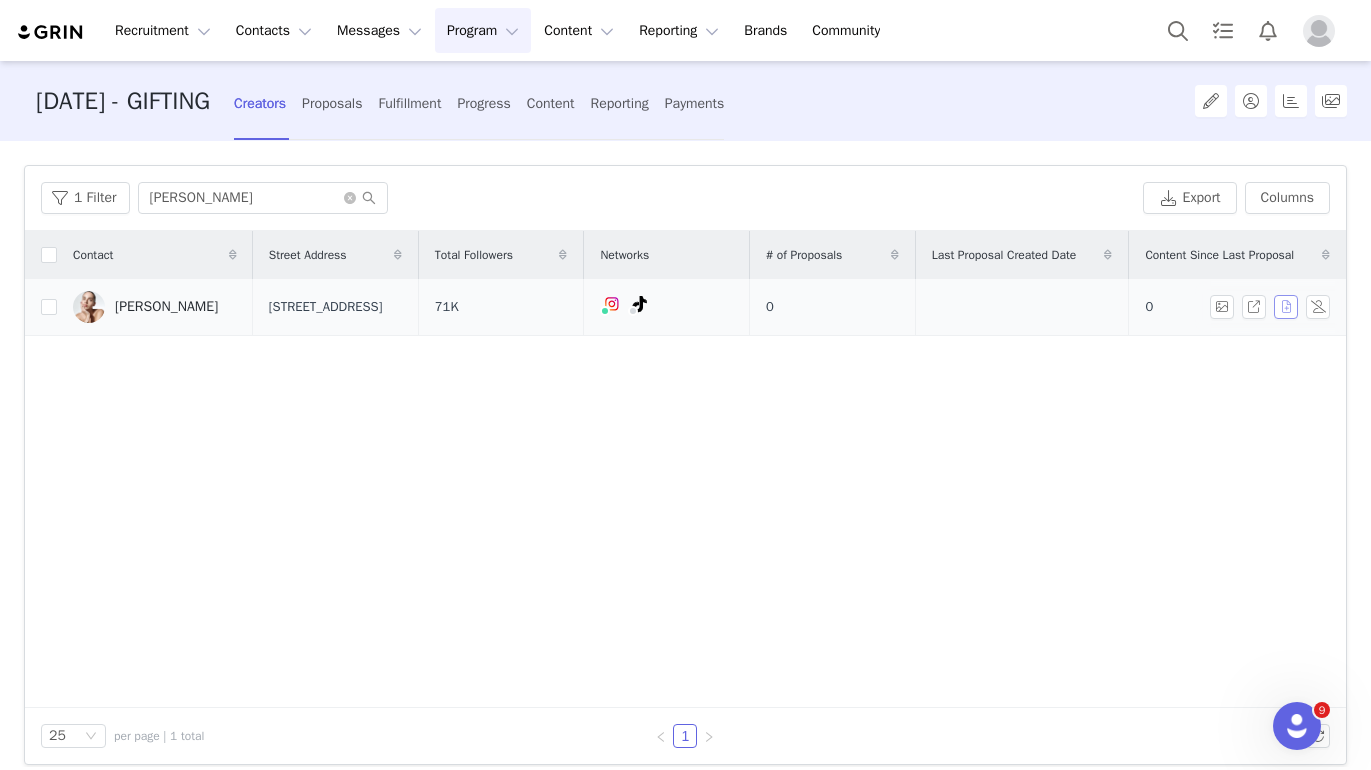 click at bounding box center [1286, 307] 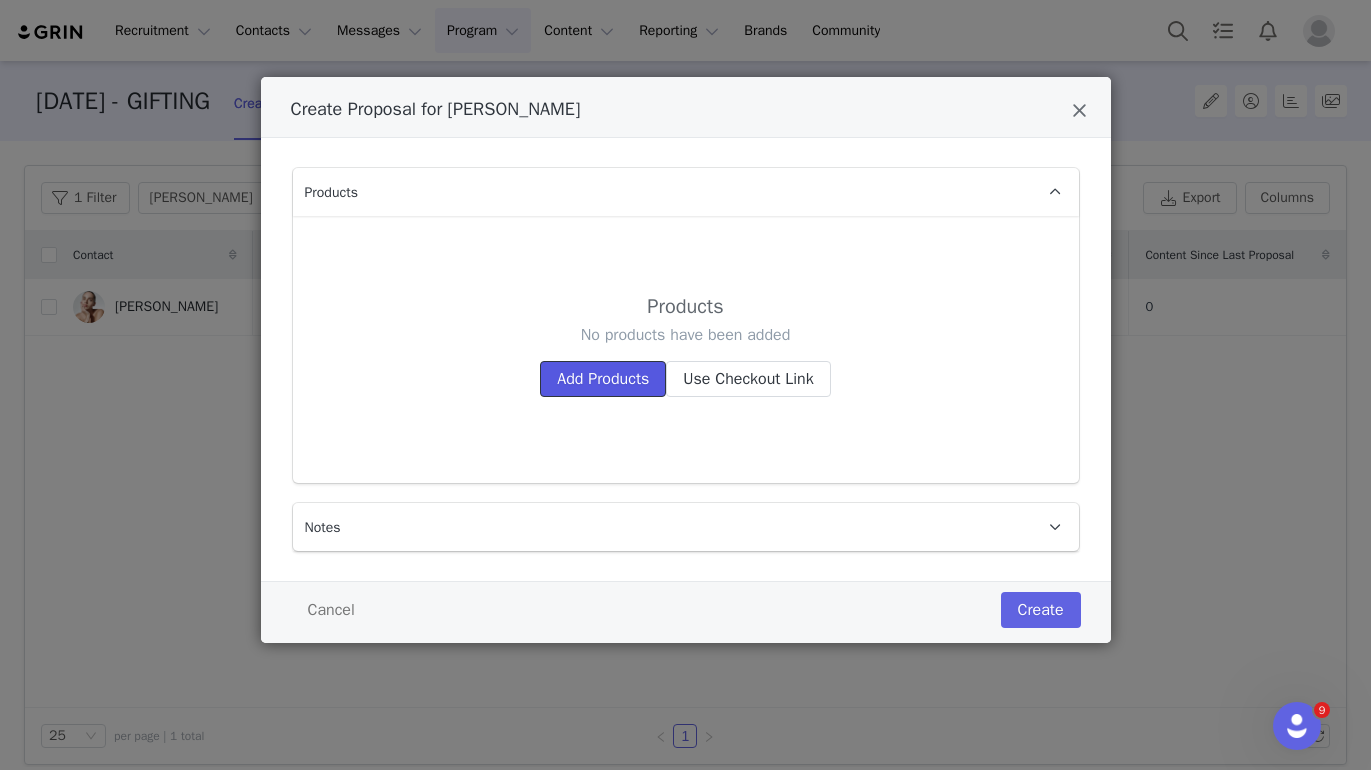 click on "Add Products" at bounding box center [603, 379] 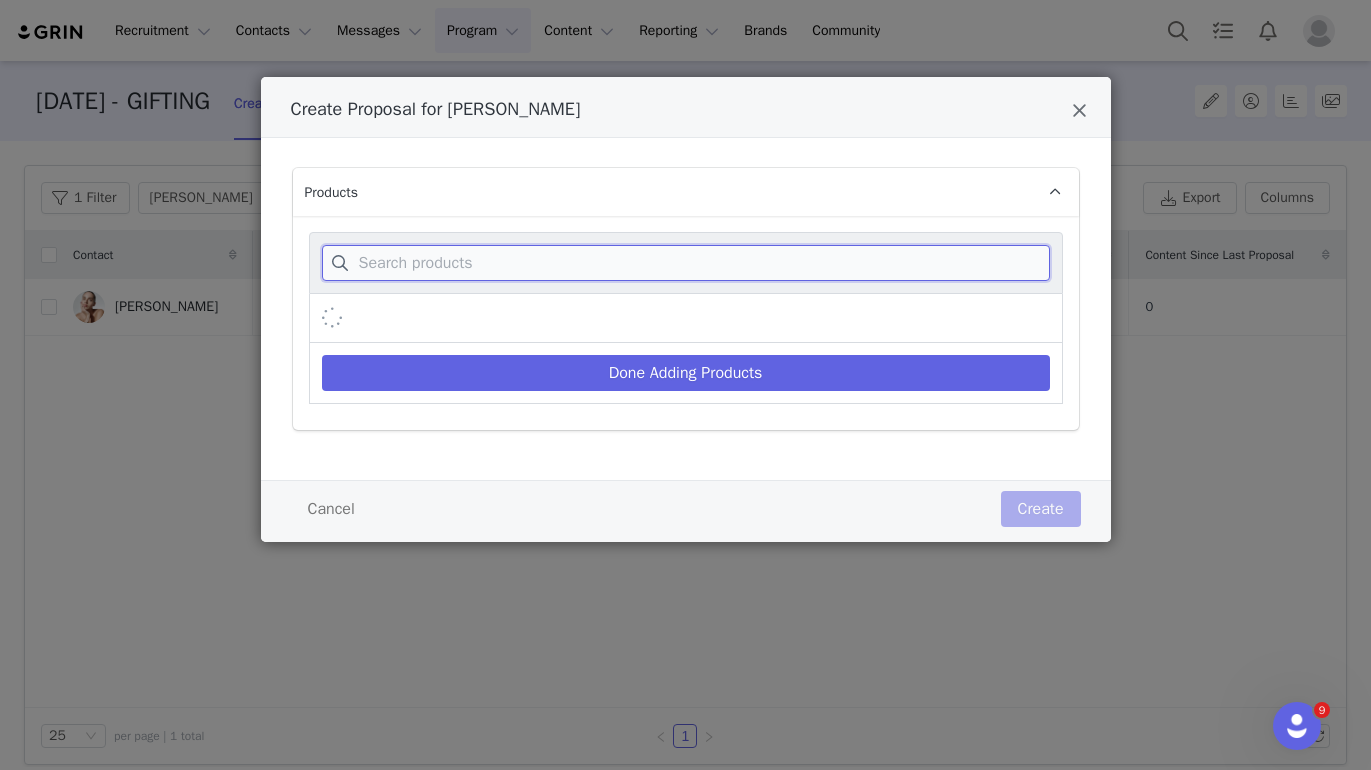 click at bounding box center [686, 263] 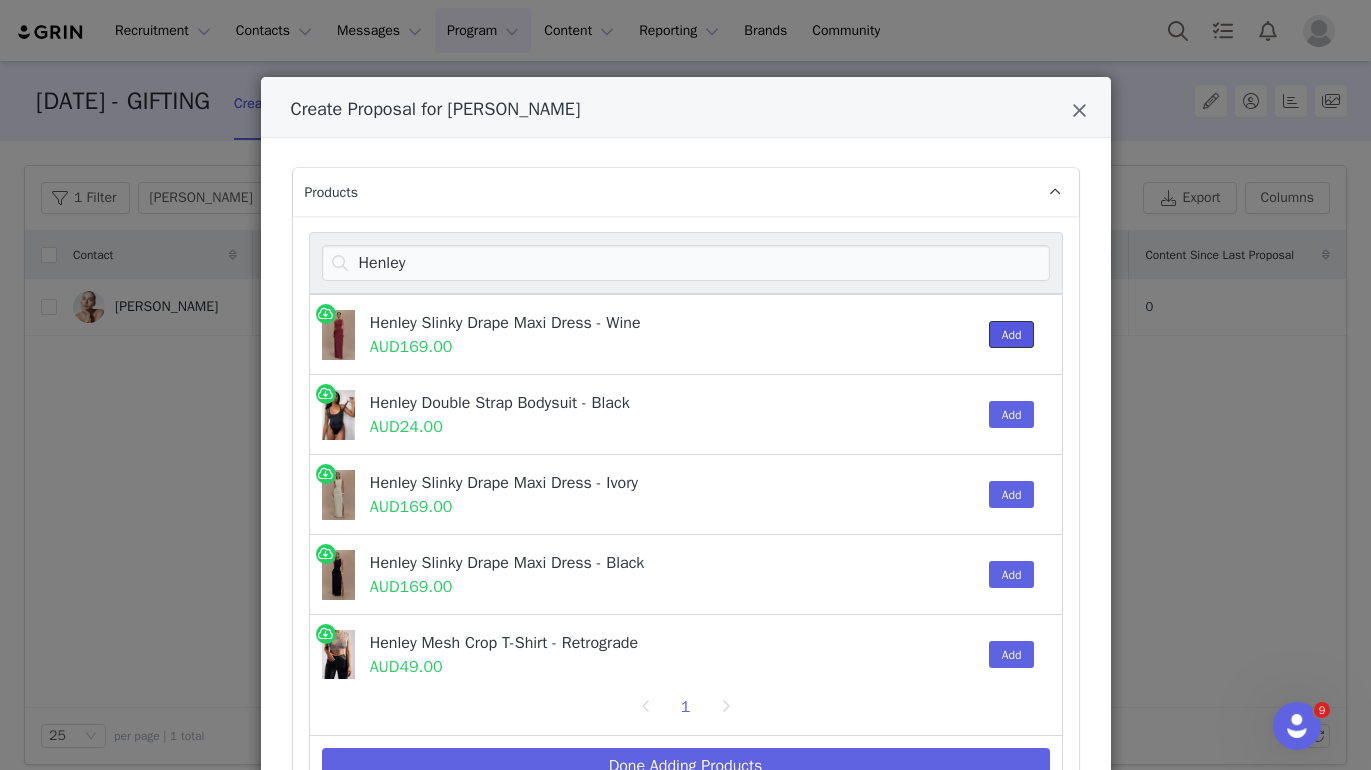 click on "Add" at bounding box center [1012, 334] 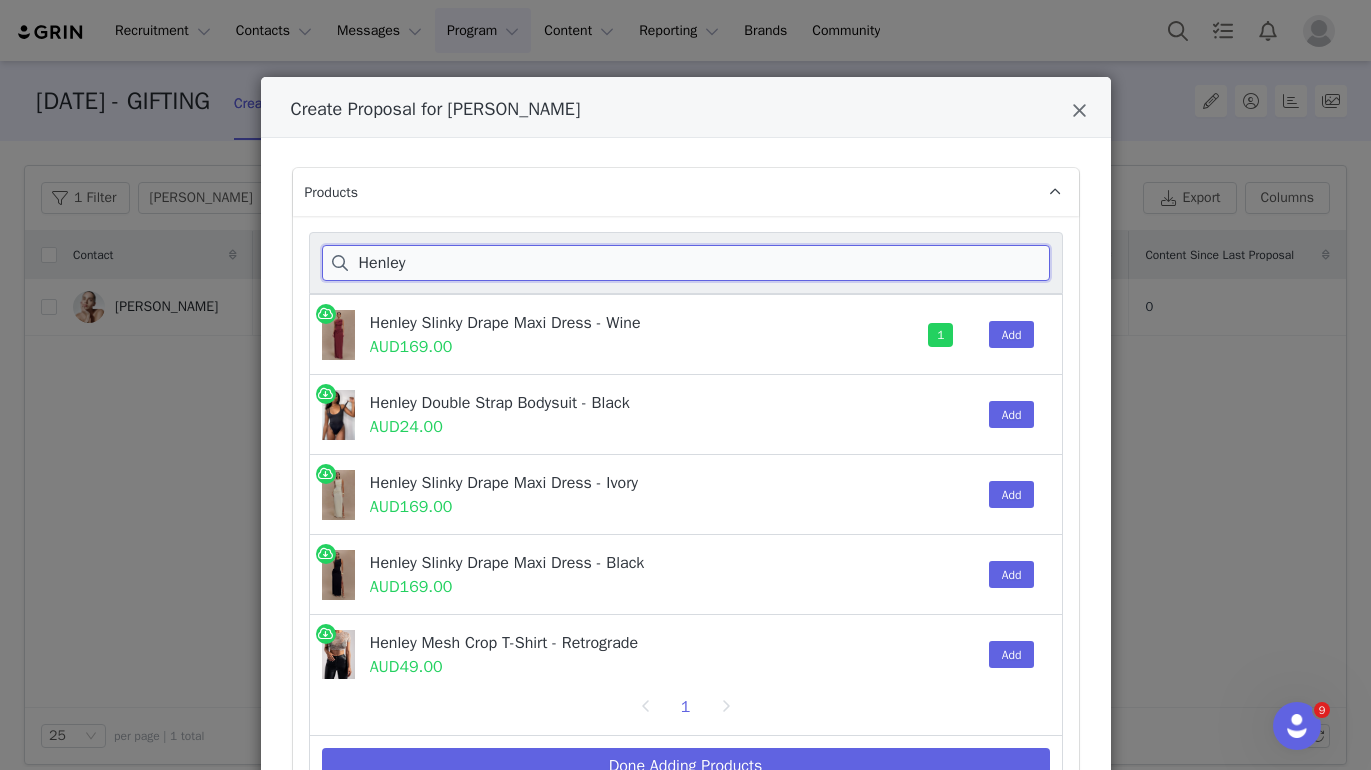 click on "Henley" at bounding box center (686, 263) 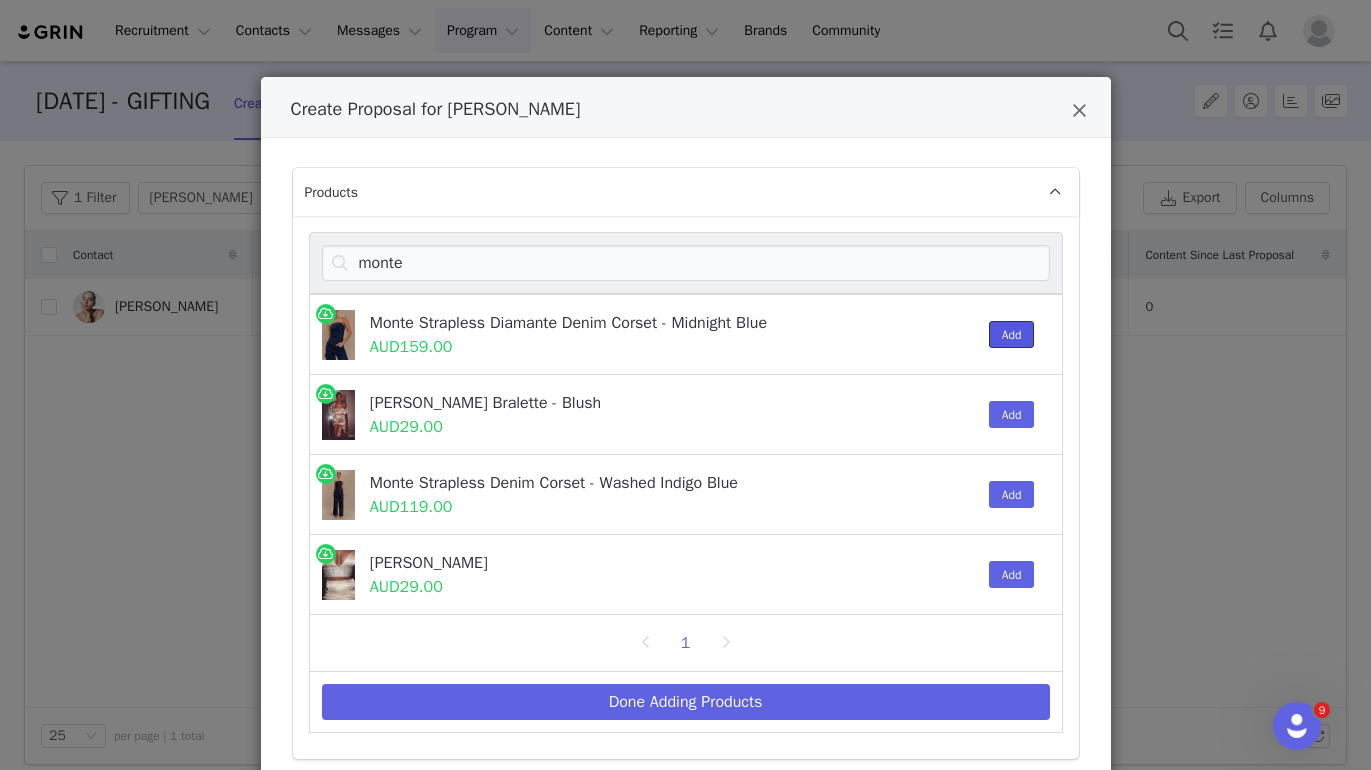 click on "Add" at bounding box center (1012, 334) 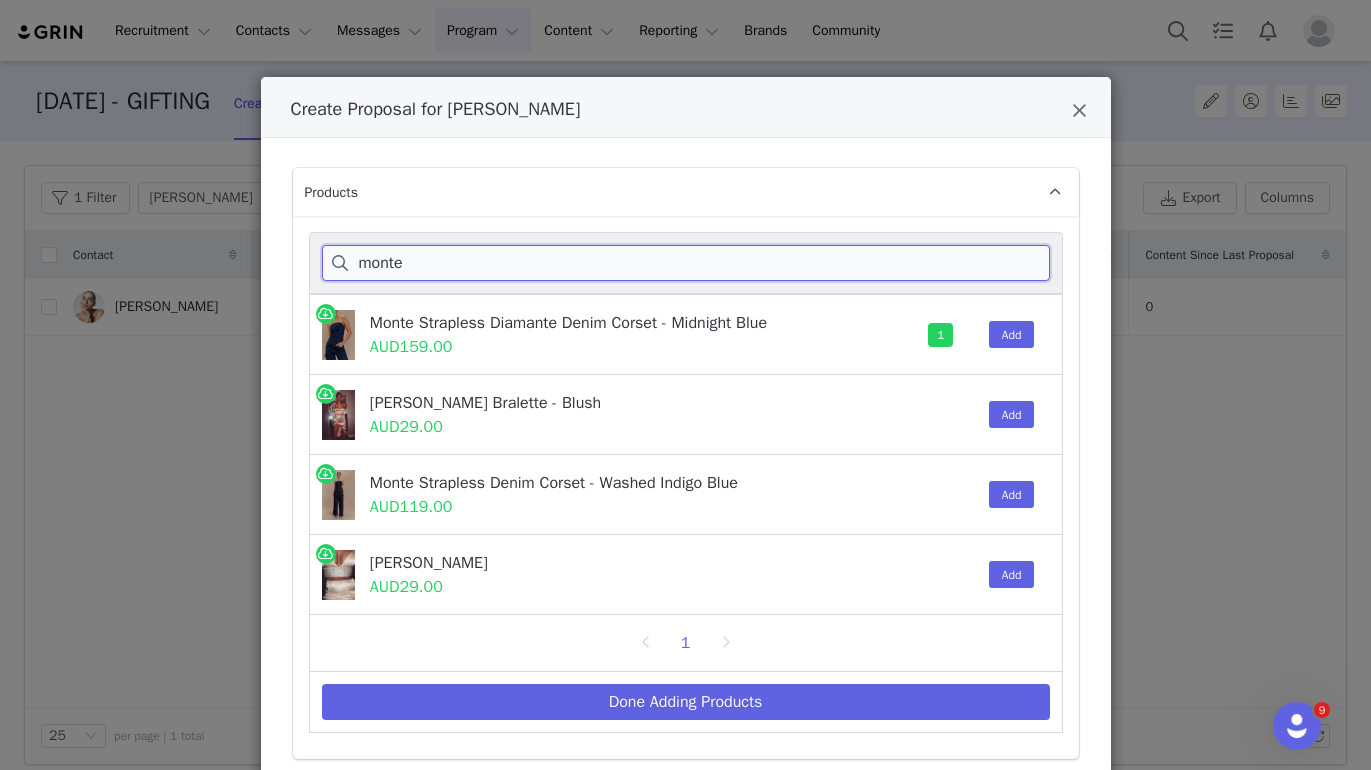 click on "monte" at bounding box center (686, 263) 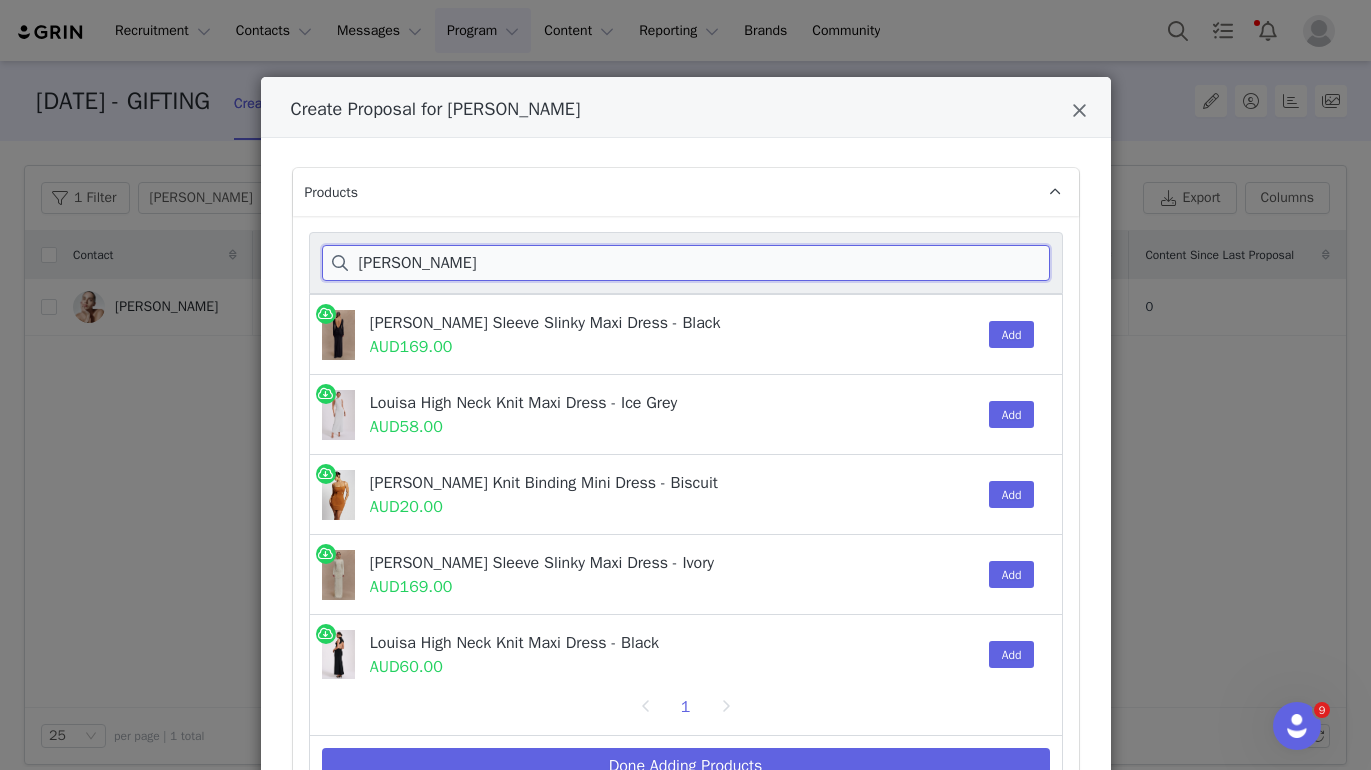 type on "louisa" 